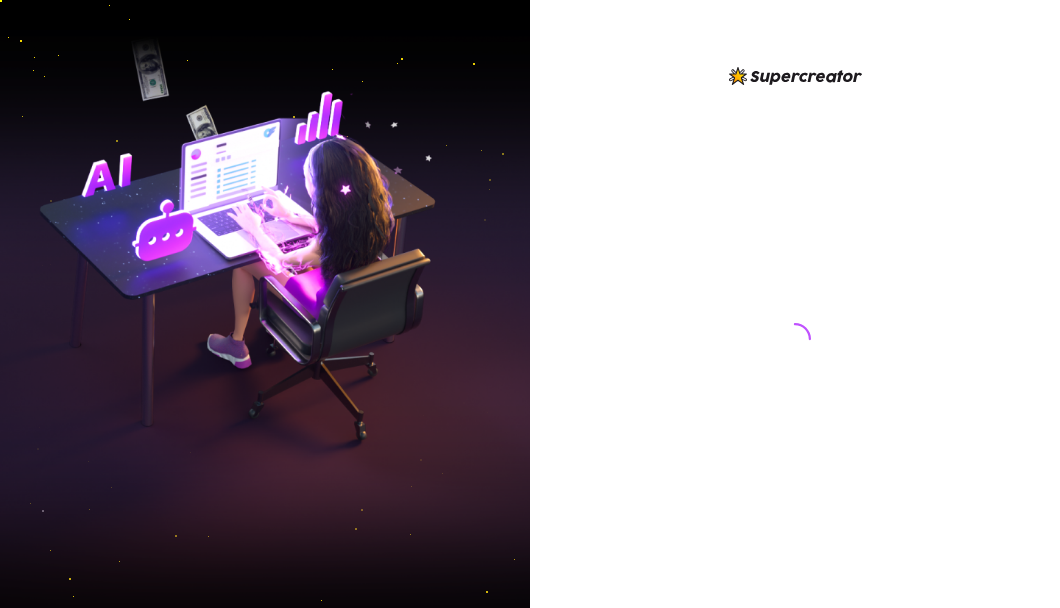 scroll, scrollTop: 0, scrollLeft: 0, axis: both 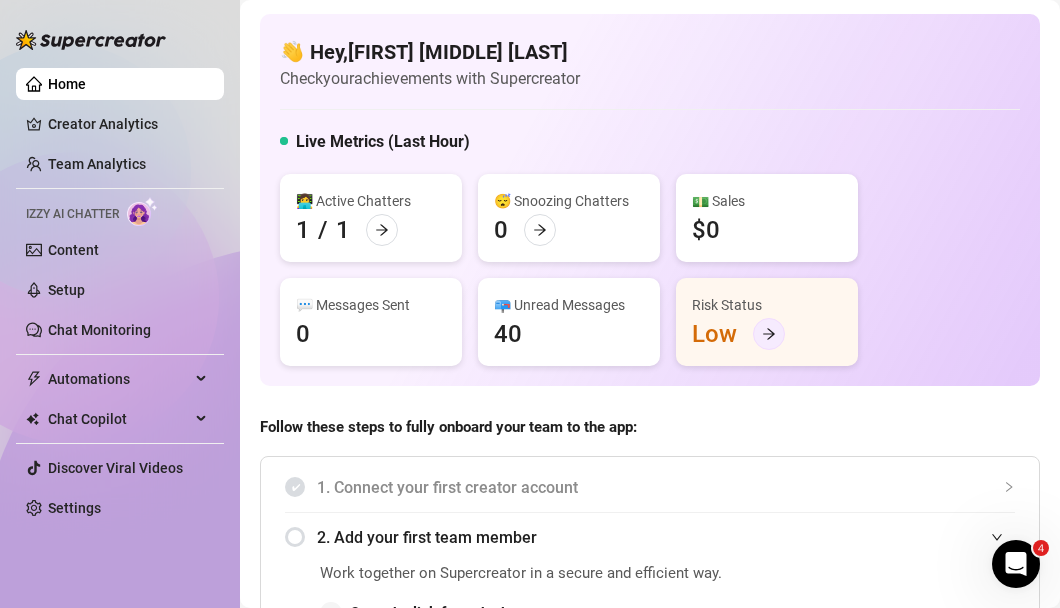 click 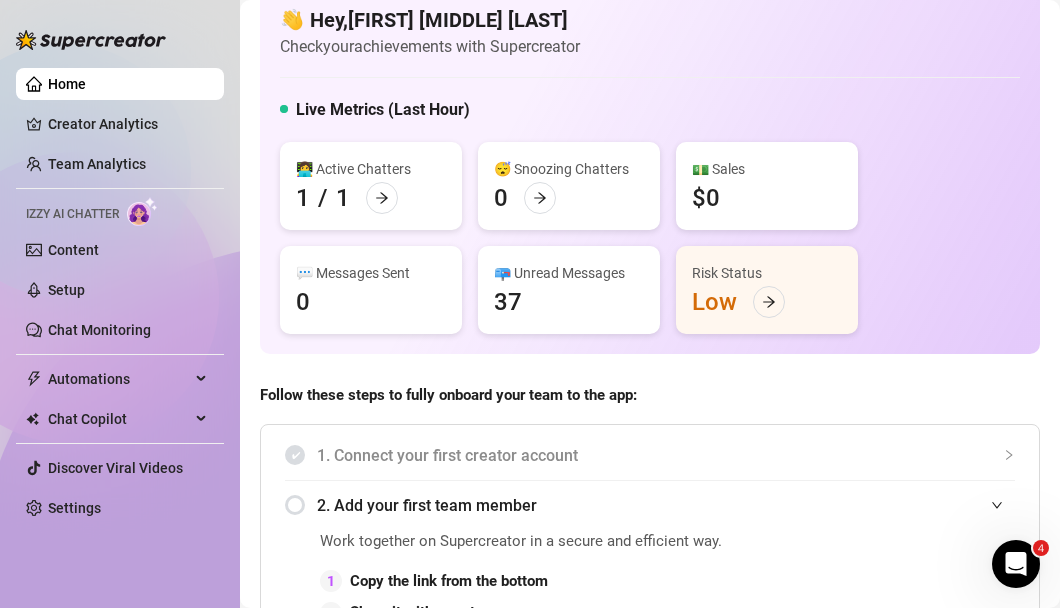 scroll, scrollTop: 0, scrollLeft: 0, axis: both 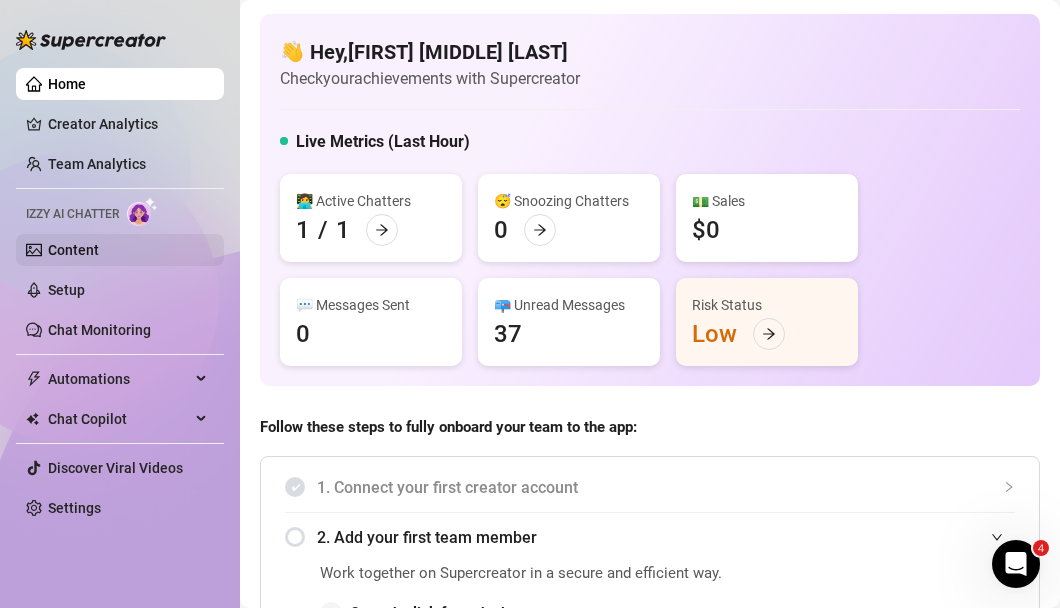 click on "Content" at bounding box center [73, 250] 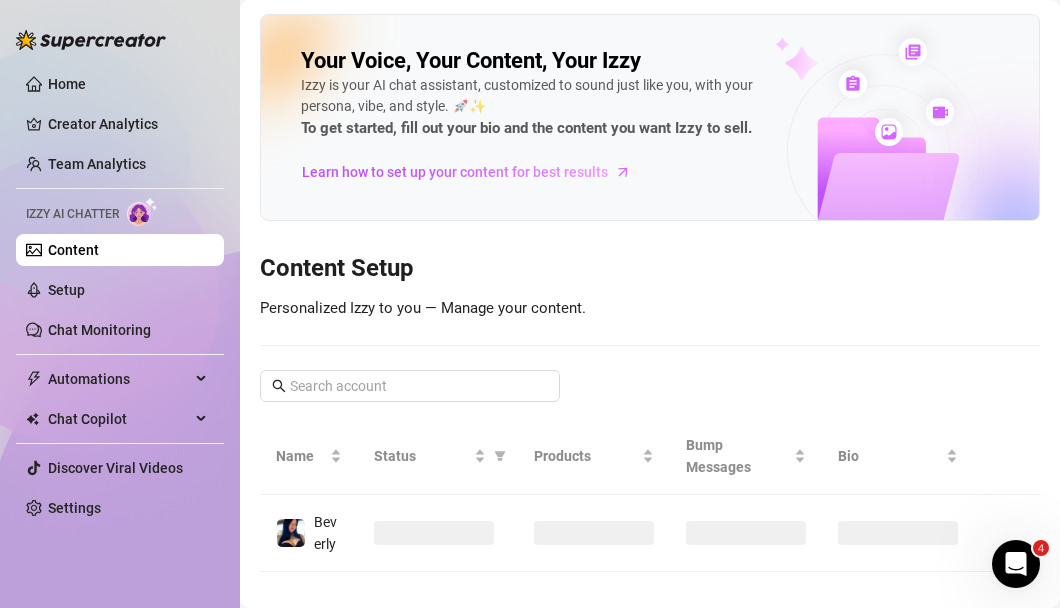 scroll, scrollTop: 61, scrollLeft: 0, axis: vertical 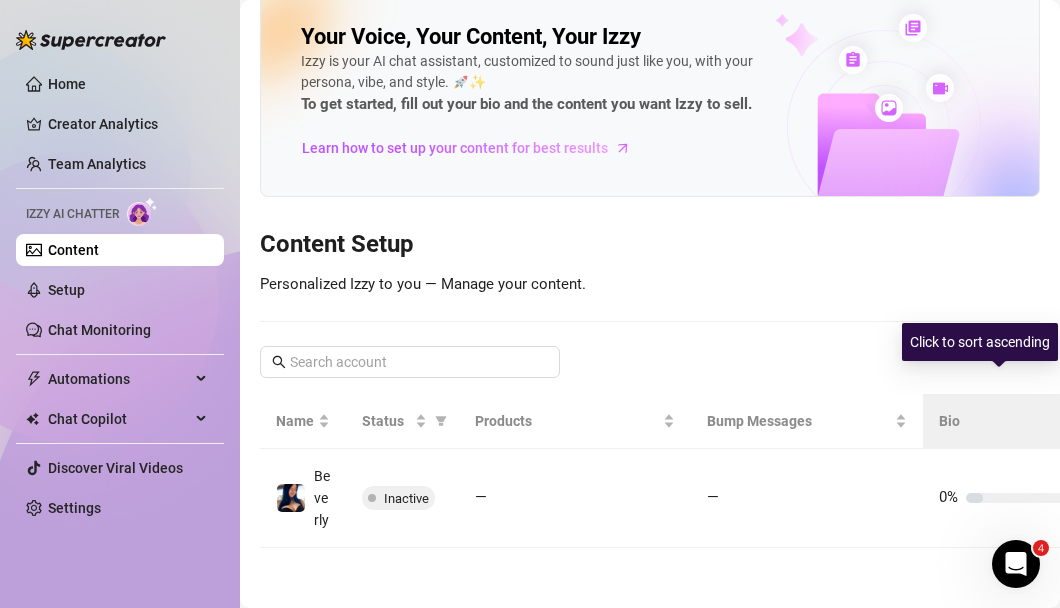 click on "Bio" at bounding box center (1031, 421) 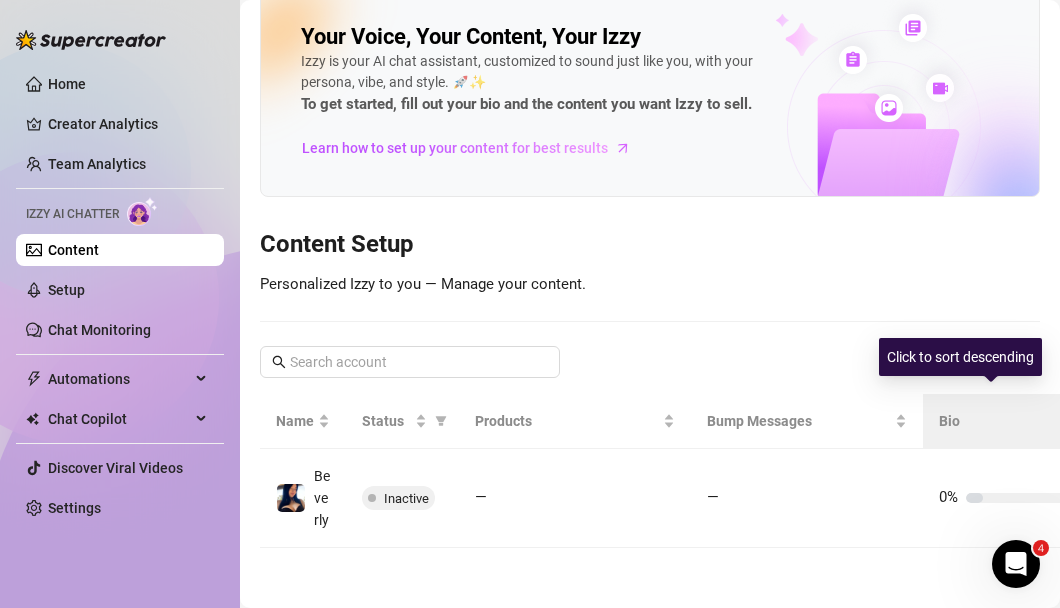 click on "Bio" at bounding box center [1031, 421] 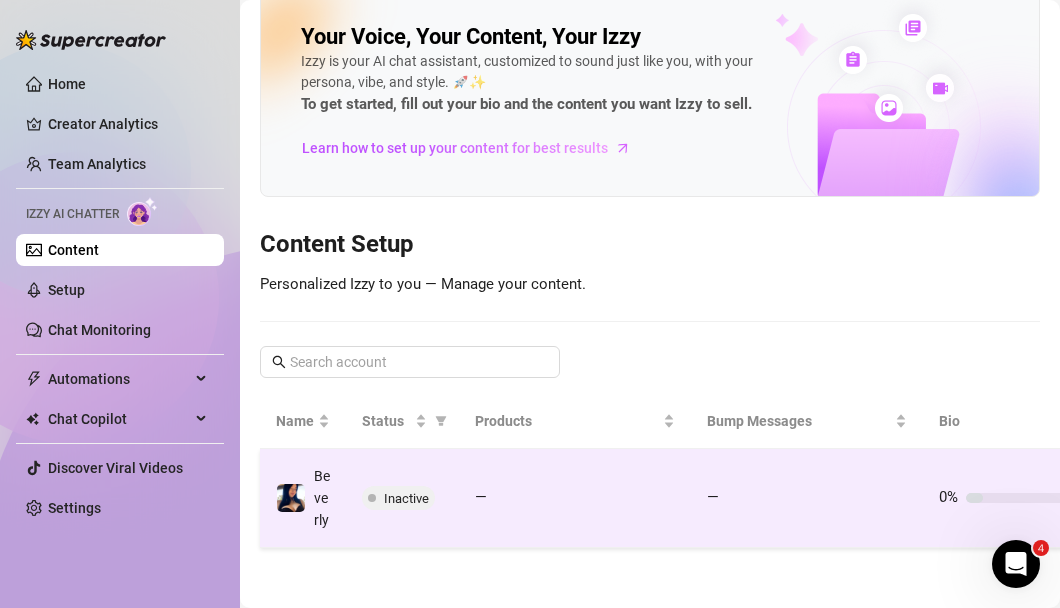 click on "0%" at bounding box center (1039, 498) 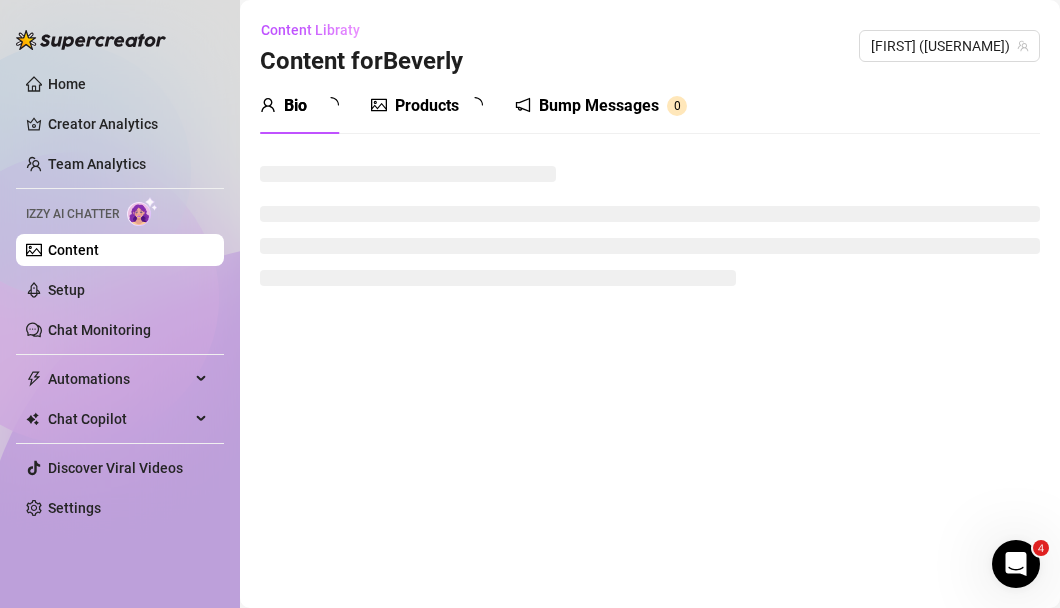 scroll, scrollTop: 0, scrollLeft: 0, axis: both 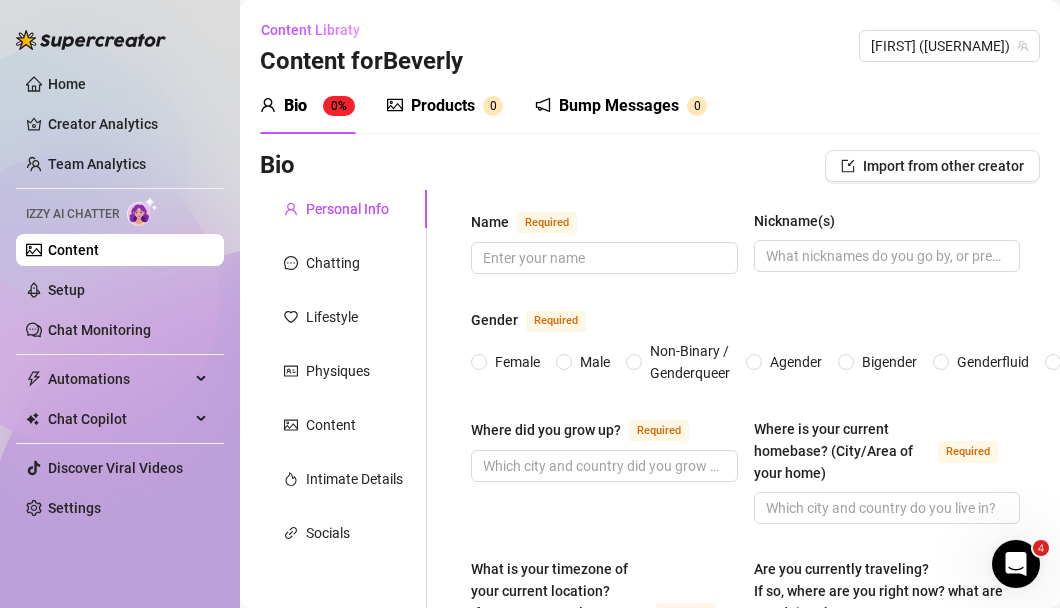 type 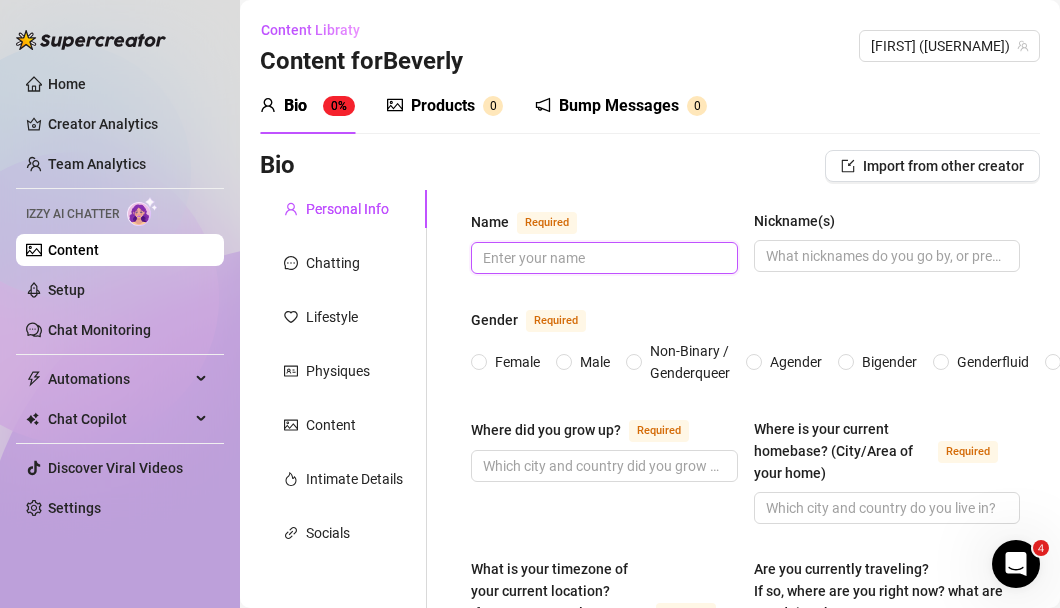 click on "Name Required" at bounding box center [602, 258] 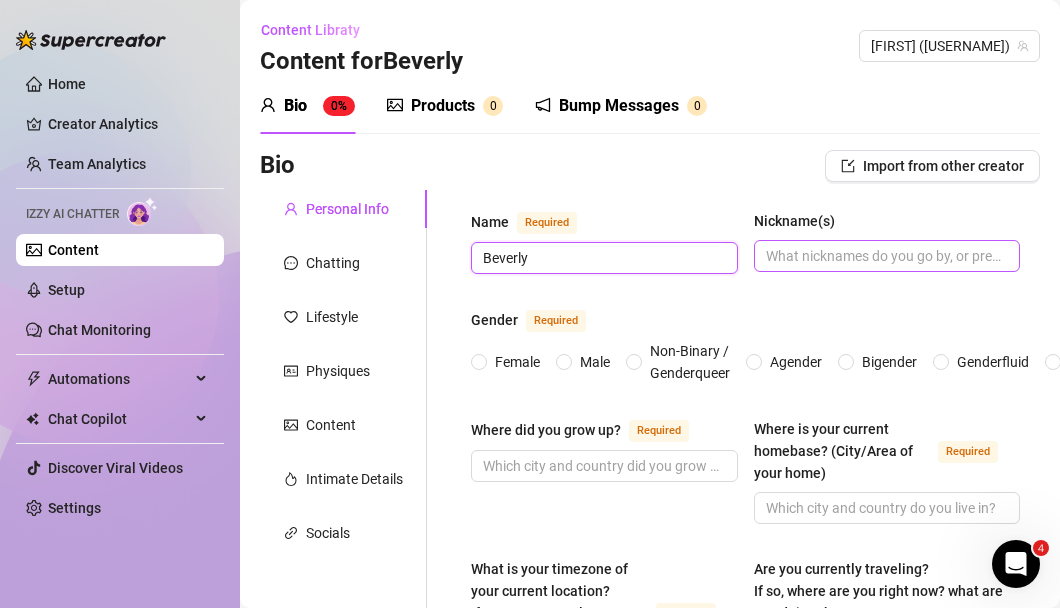 type on "Beverly" 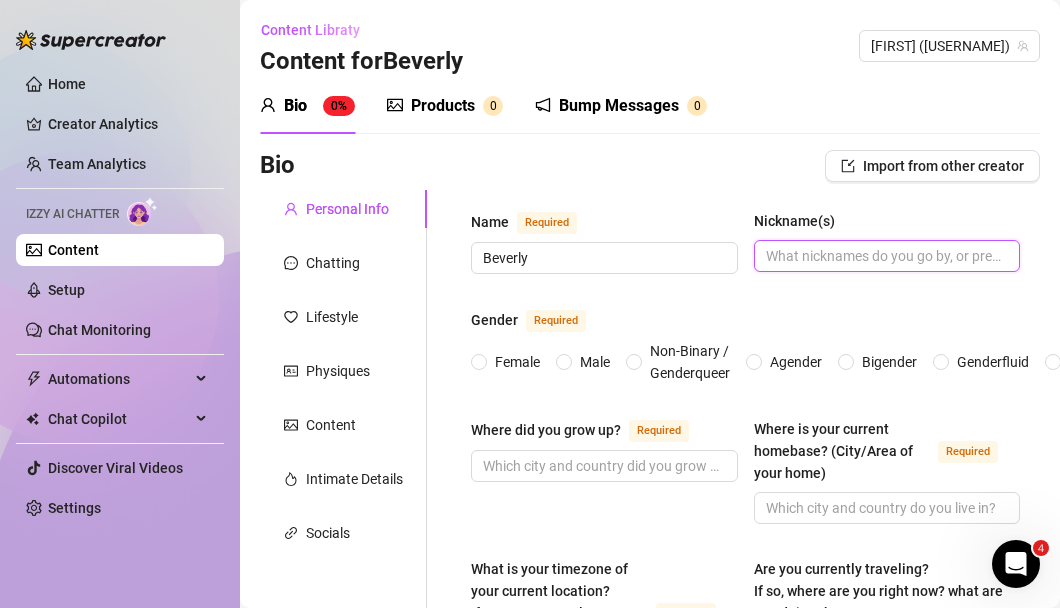 click on "Nickname(s)" at bounding box center (885, 256) 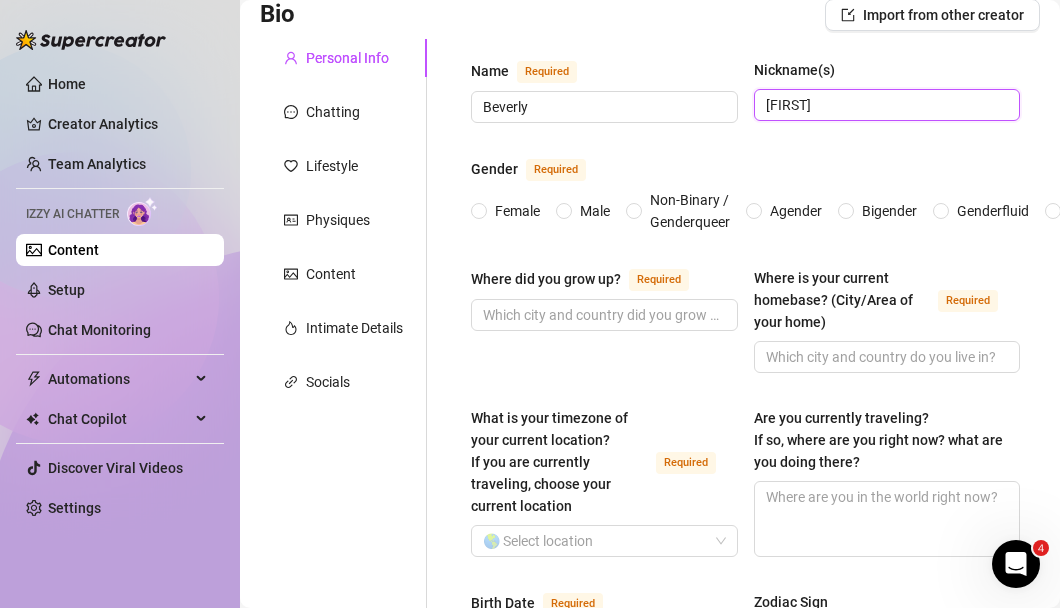 scroll, scrollTop: 192, scrollLeft: 0, axis: vertical 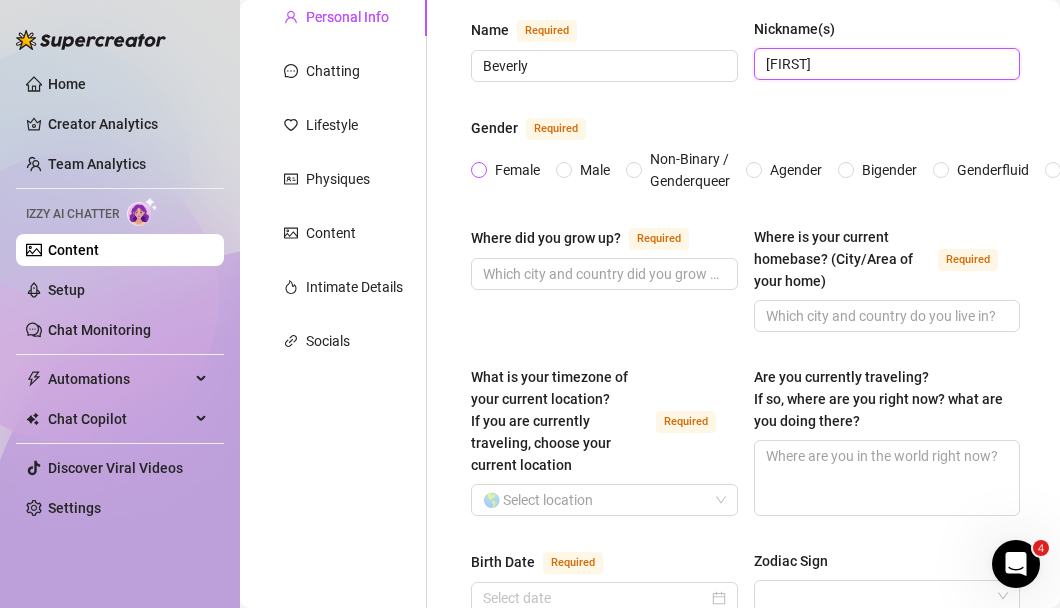 type on "[FIRST]" 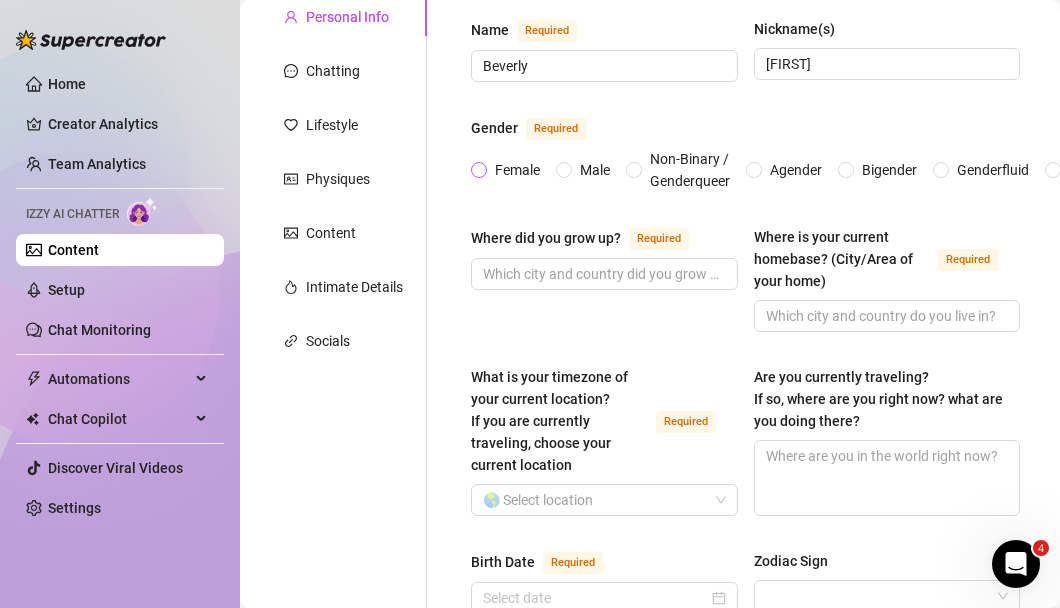 click on "Female" at bounding box center (480, 171) 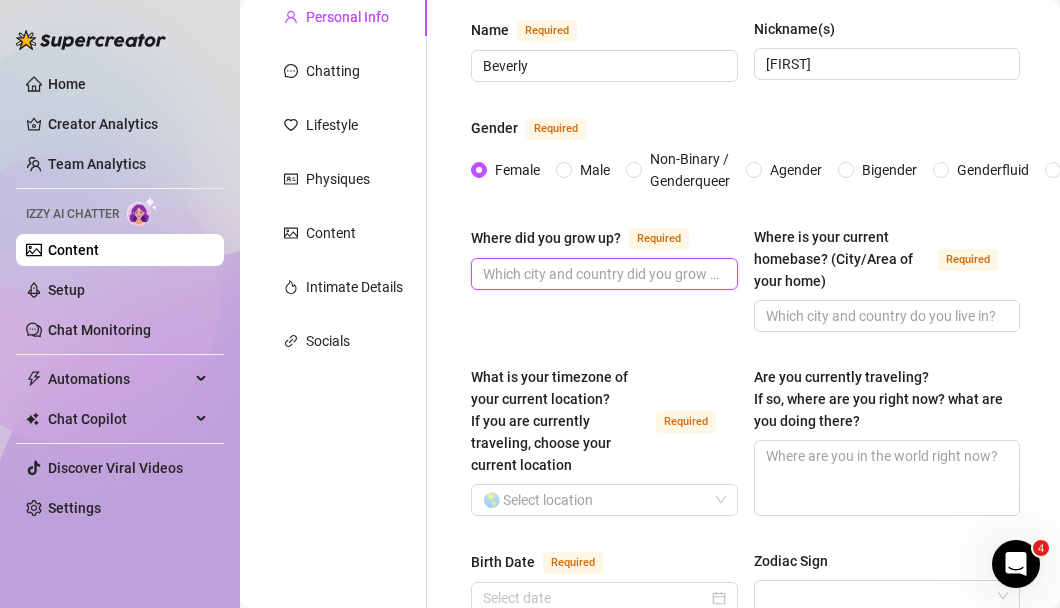 click on "Where did you grow up? Required" at bounding box center [602, 274] 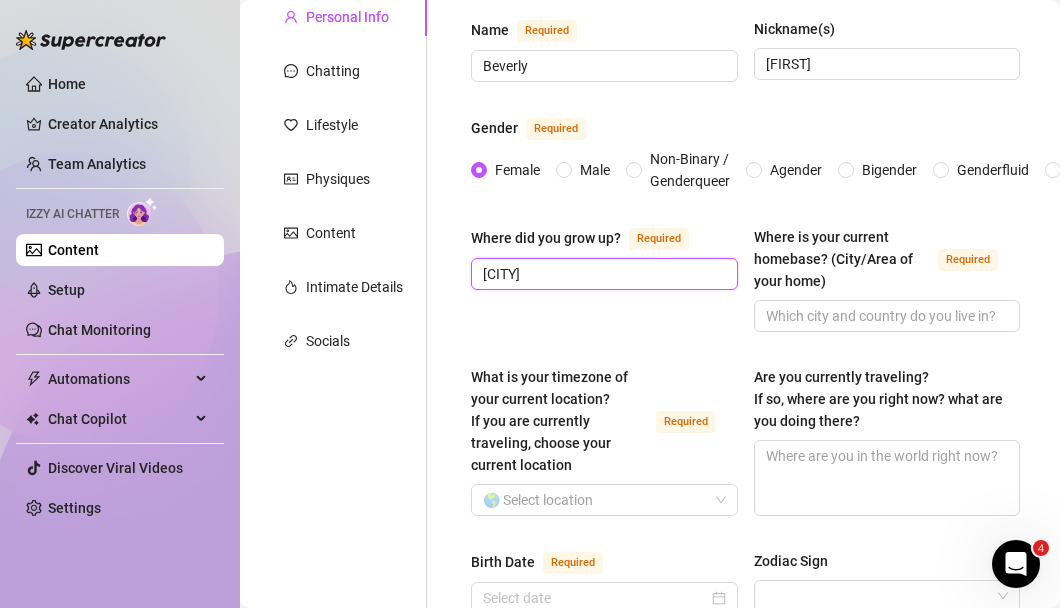 drag, startPoint x: 544, startPoint y: 273, endPoint x: 435, endPoint y: 274, distance: 109.004585 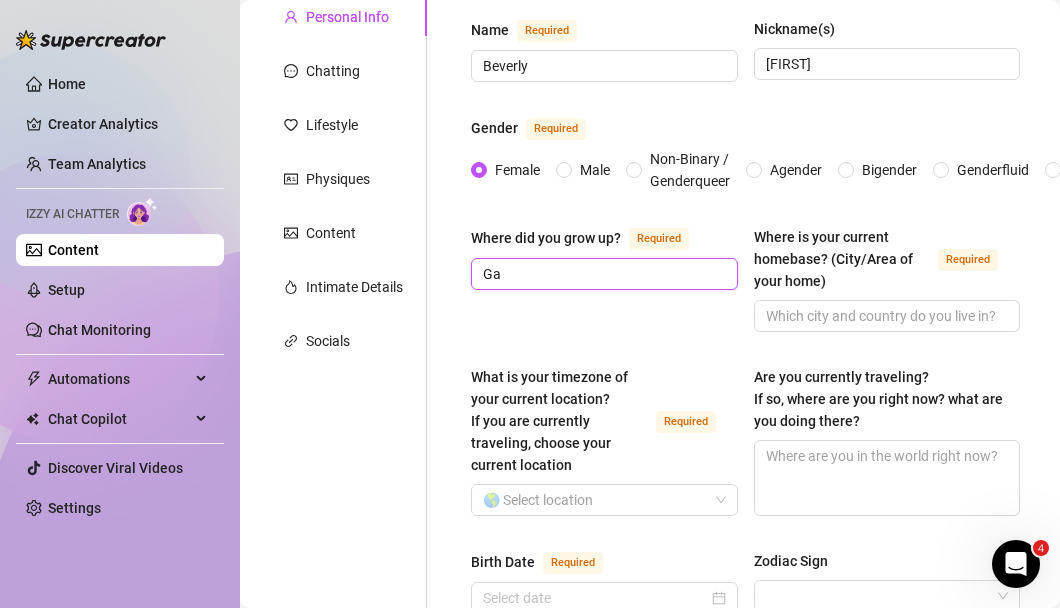 type on "G" 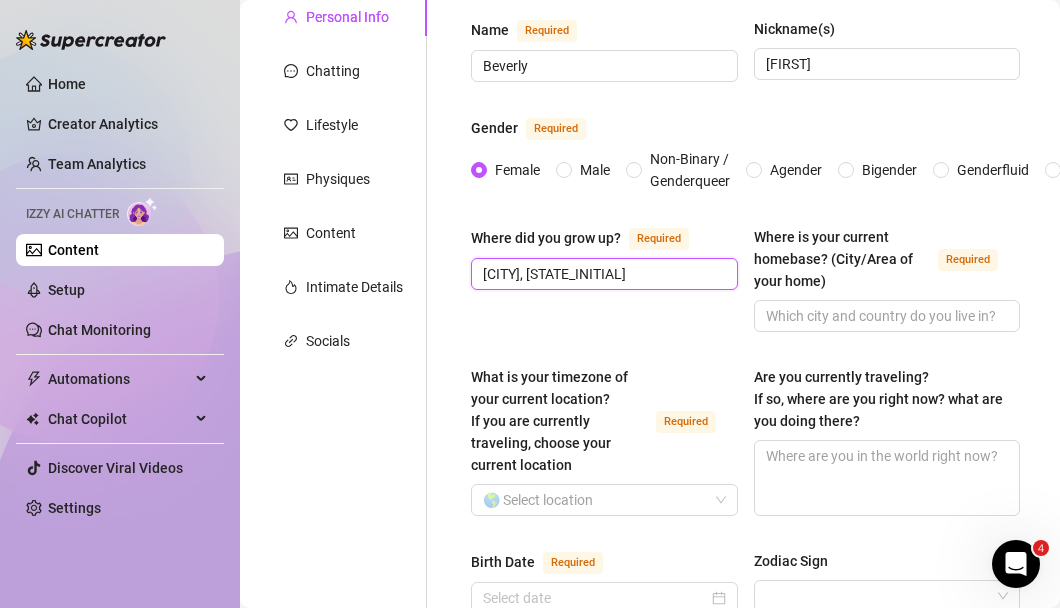 type on "[CITY], [STATE]" 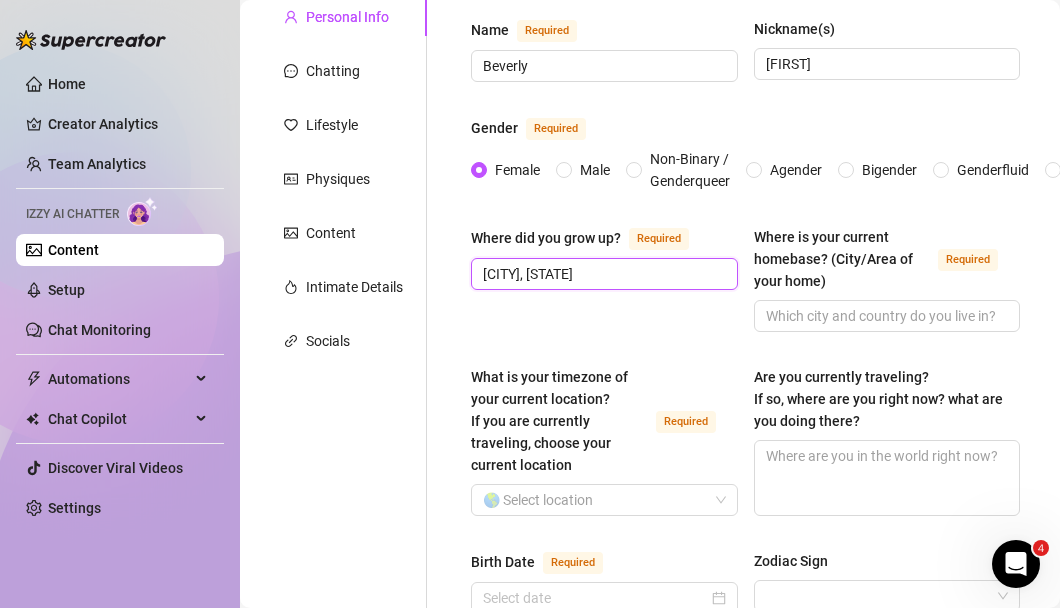 drag, startPoint x: 569, startPoint y: 271, endPoint x: 399, endPoint y: 266, distance: 170.07352 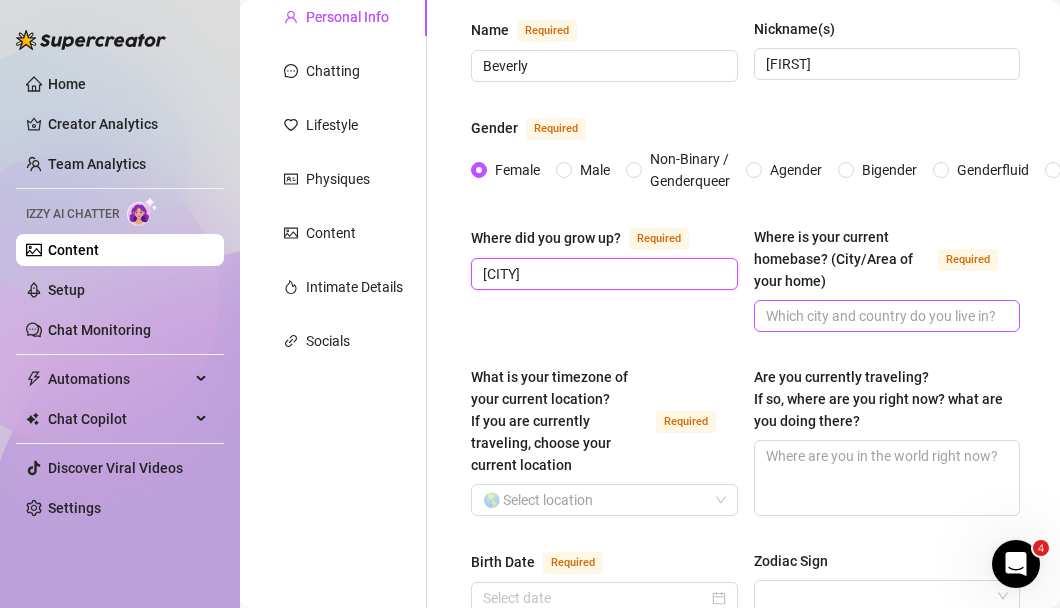 type on "[CITY]" 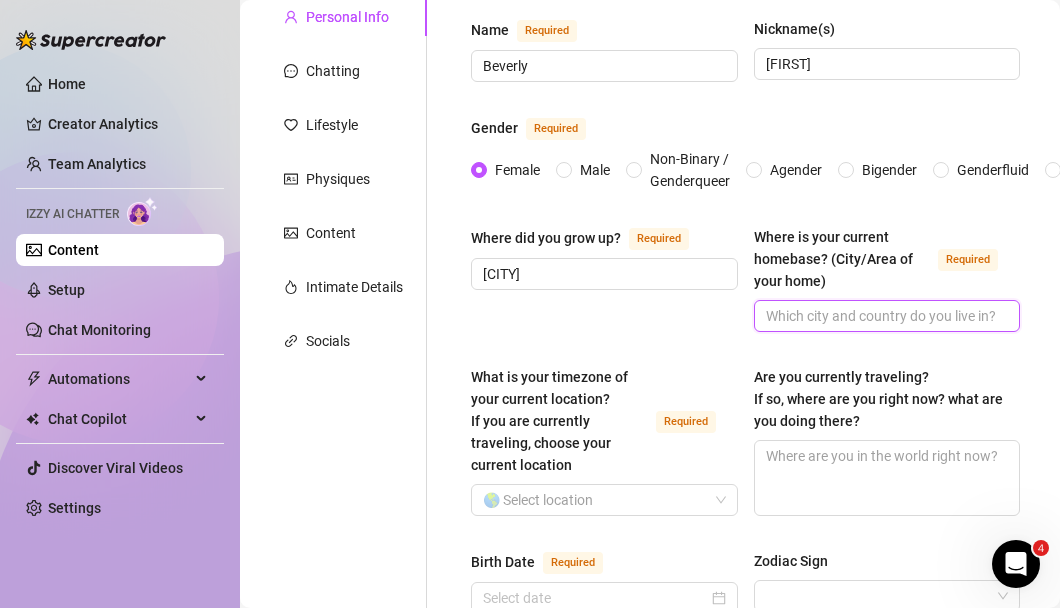 click on "Where is your current homebase? (City/Area of your home) Required" at bounding box center [885, 316] 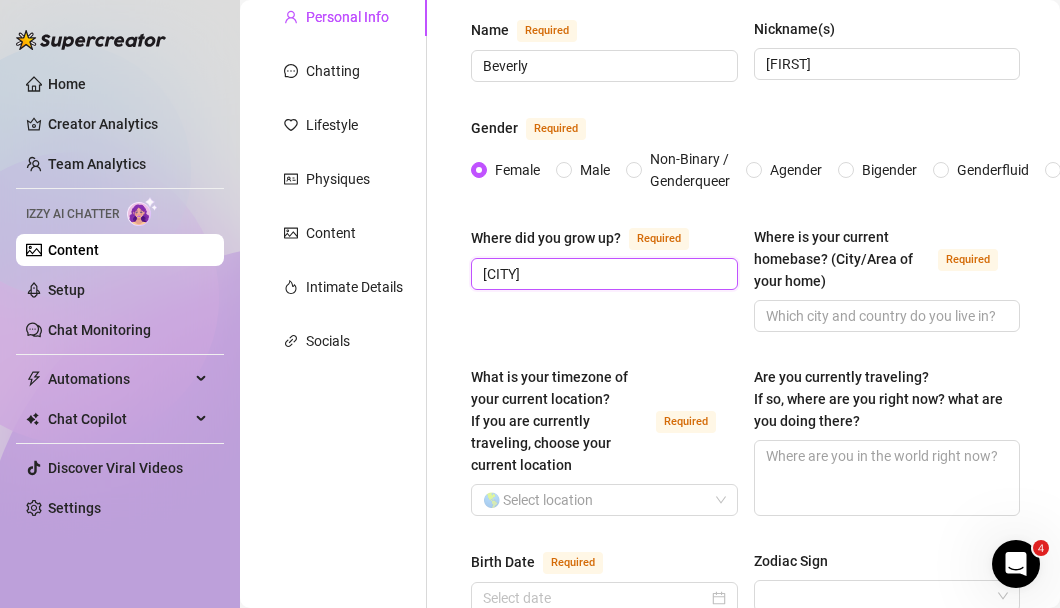 click on "[CITY]" at bounding box center (602, 274) 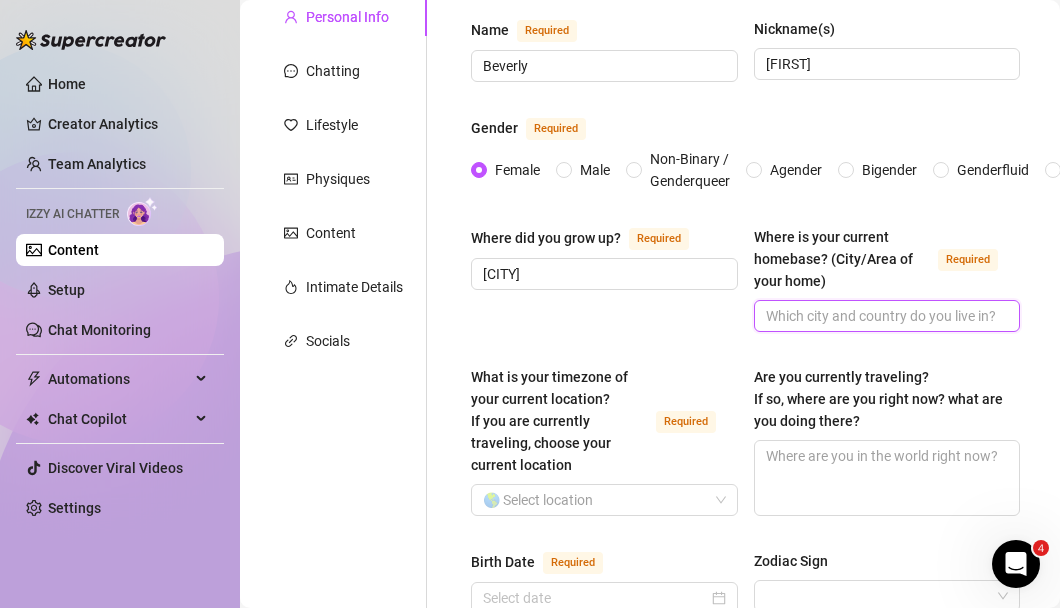 click on "Where is your current homebase? (City/Area of your home) Required" at bounding box center [885, 316] 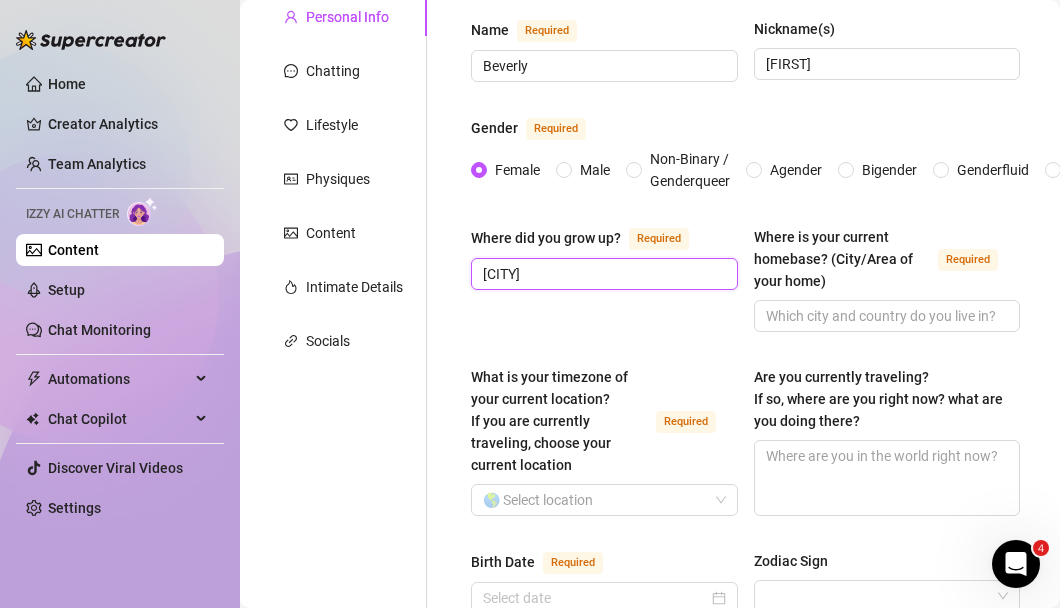 click on "[CITY]" at bounding box center [602, 274] 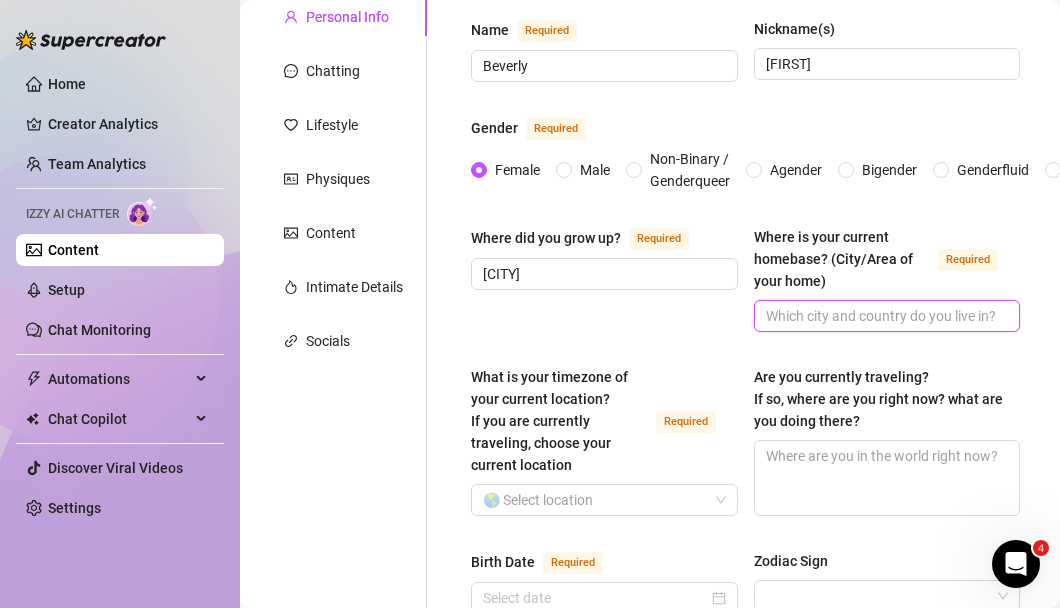 click on "Where is your current homebase? (City/Area of your home) Required" at bounding box center [885, 316] 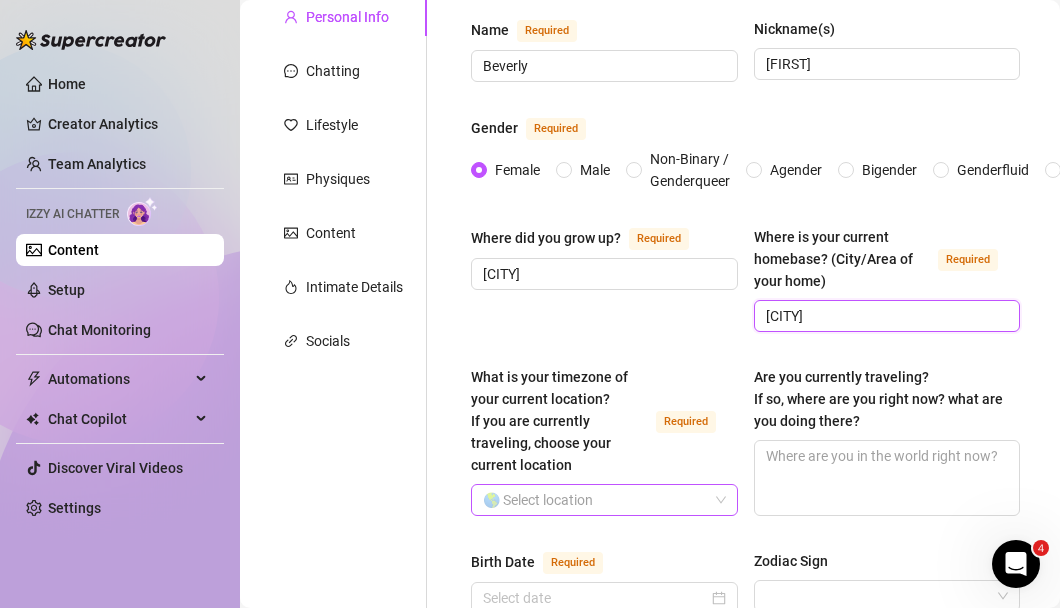 type on "[CITY]" 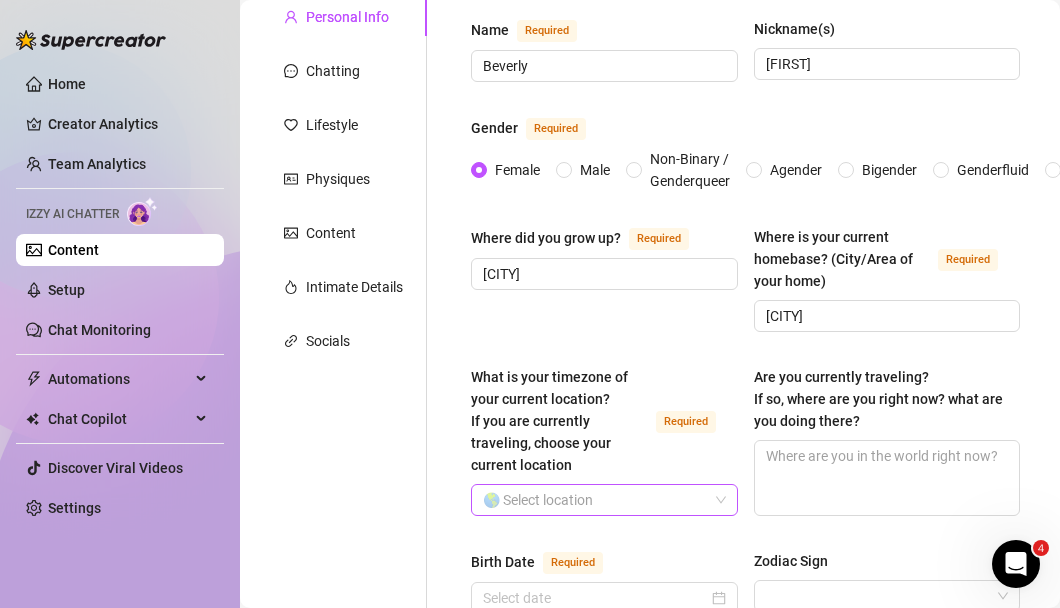 click on "What is your timezone of your current location? If you are currently traveling, choose your current location Required" at bounding box center [595, 500] 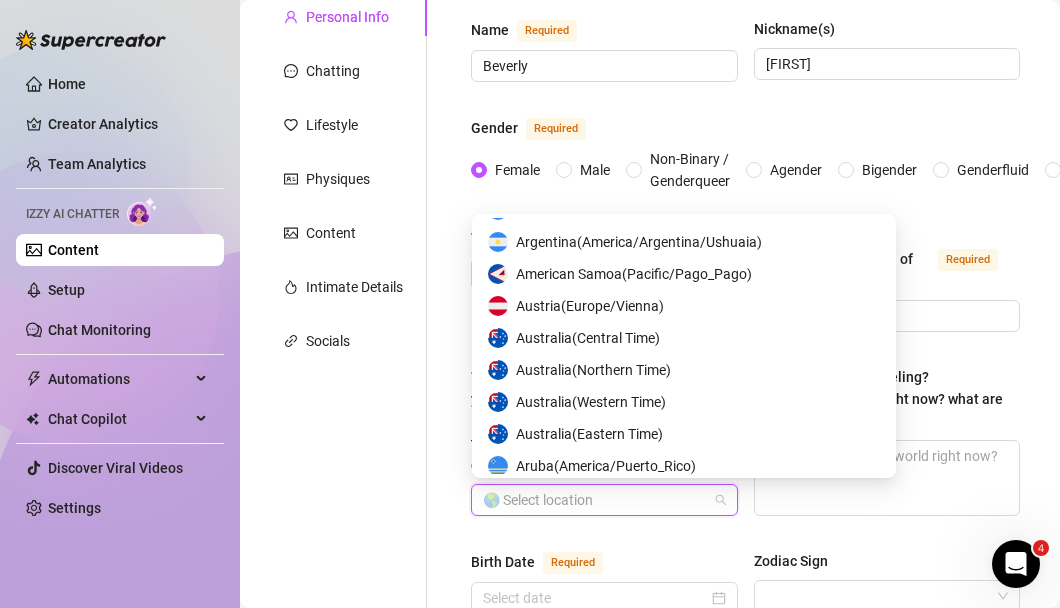 scroll, scrollTop: 580, scrollLeft: 0, axis: vertical 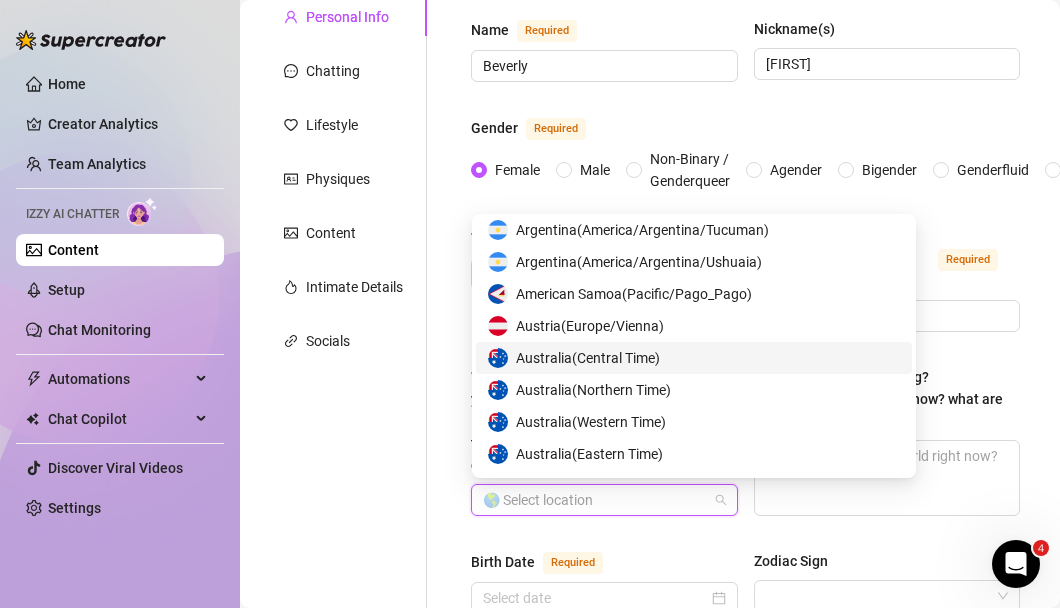 click on "[COUNTRY]  ( [TIMEZONE] )" at bounding box center (588, 358) 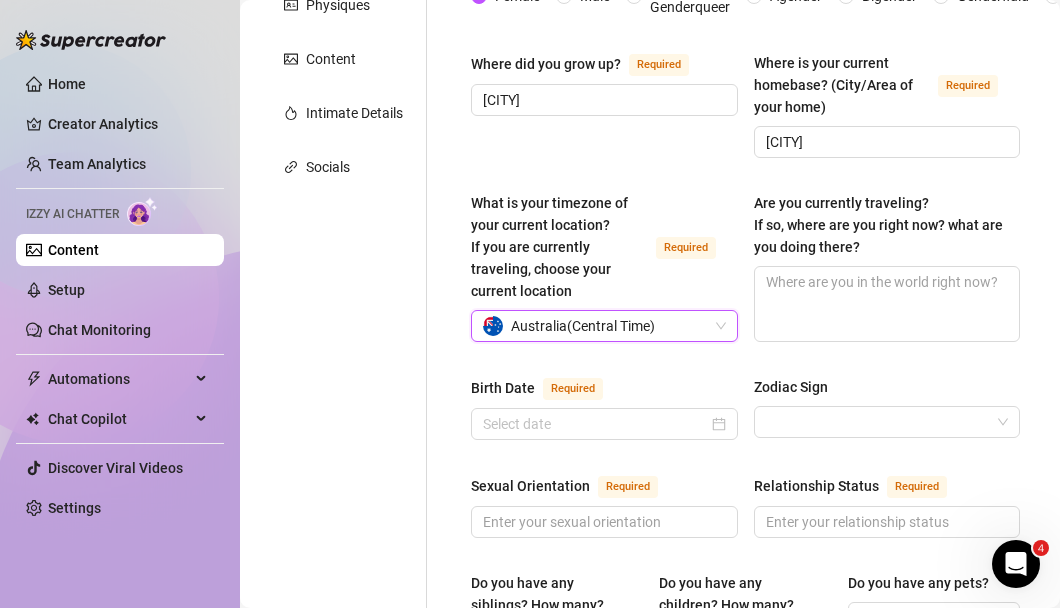 scroll, scrollTop: 374, scrollLeft: 0, axis: vertical 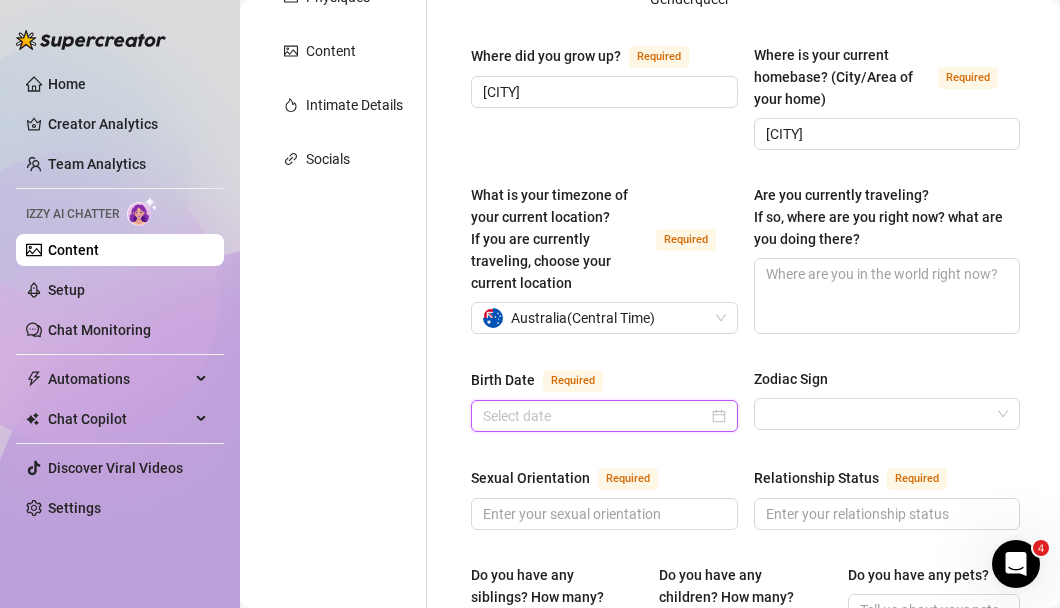 click on "Birth Date Required" at bounding box center [595, 416] 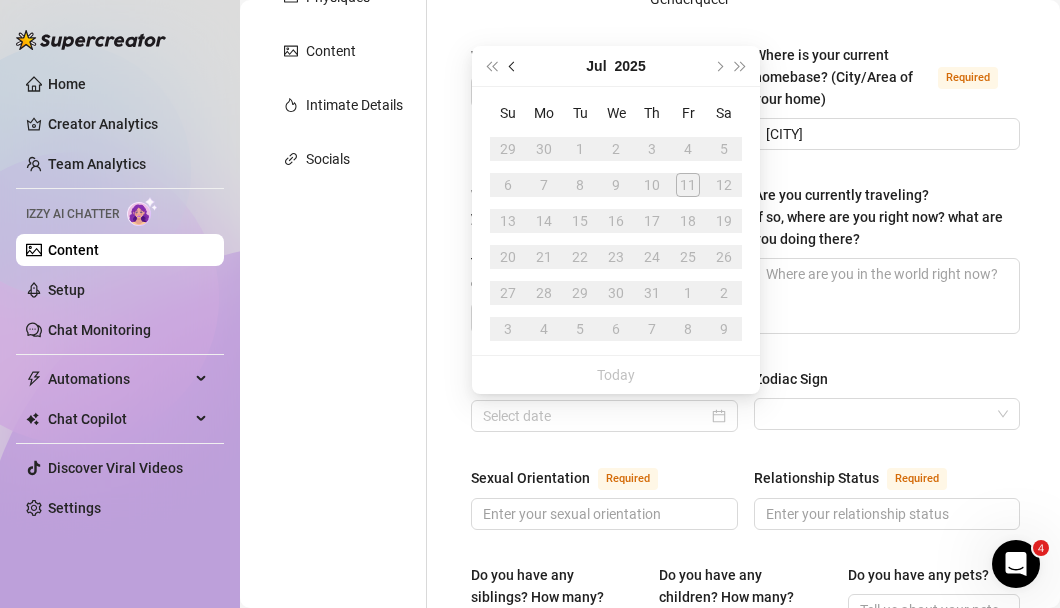 click at bounding box center (514, 66) 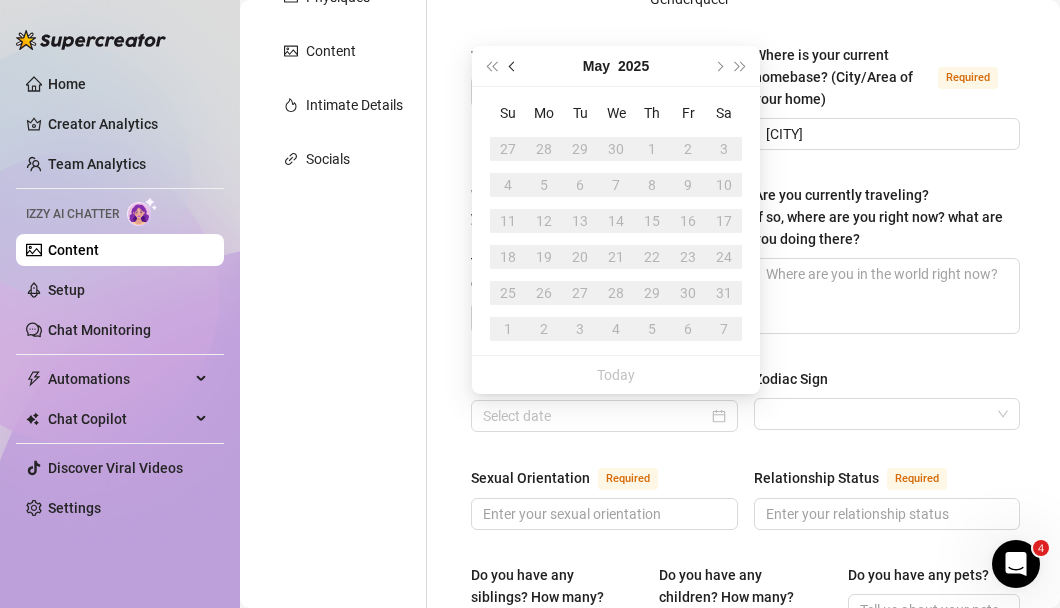 click at bounding box center [514, 66] 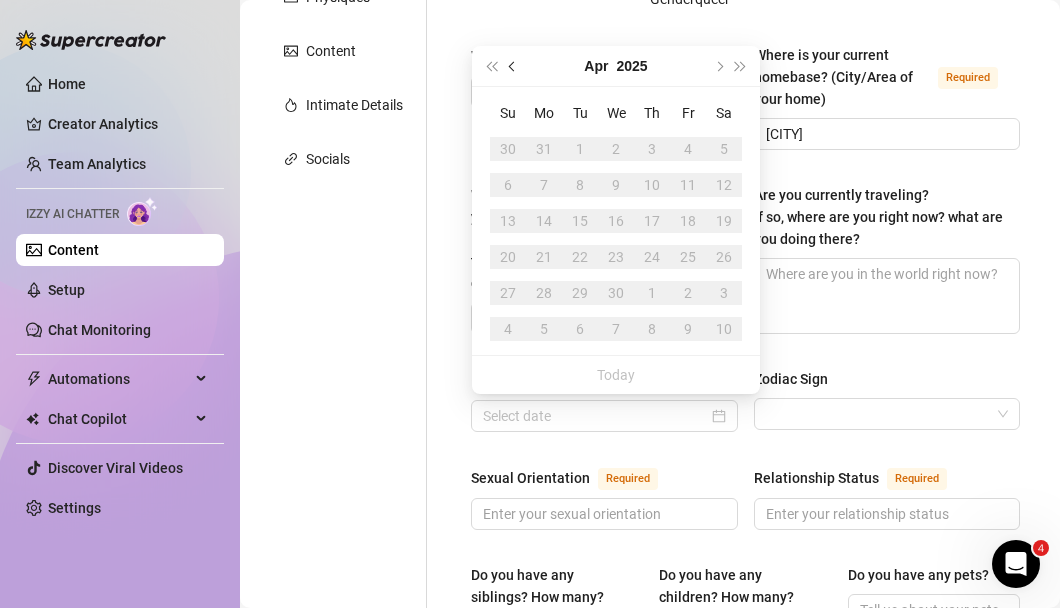 click at bounding box center [514, 66] 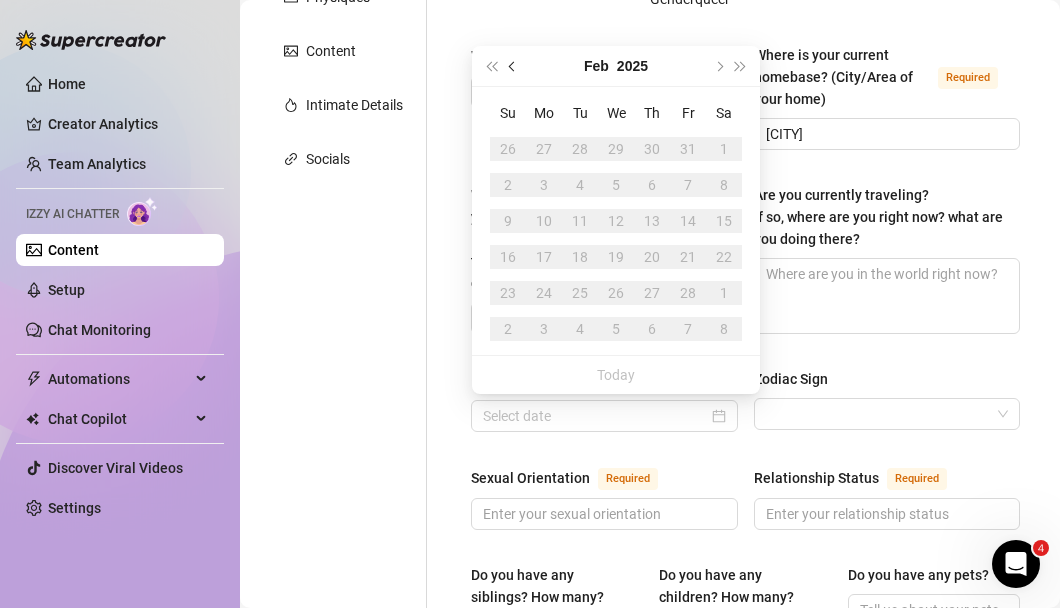 click at bounding box center (514, 66) 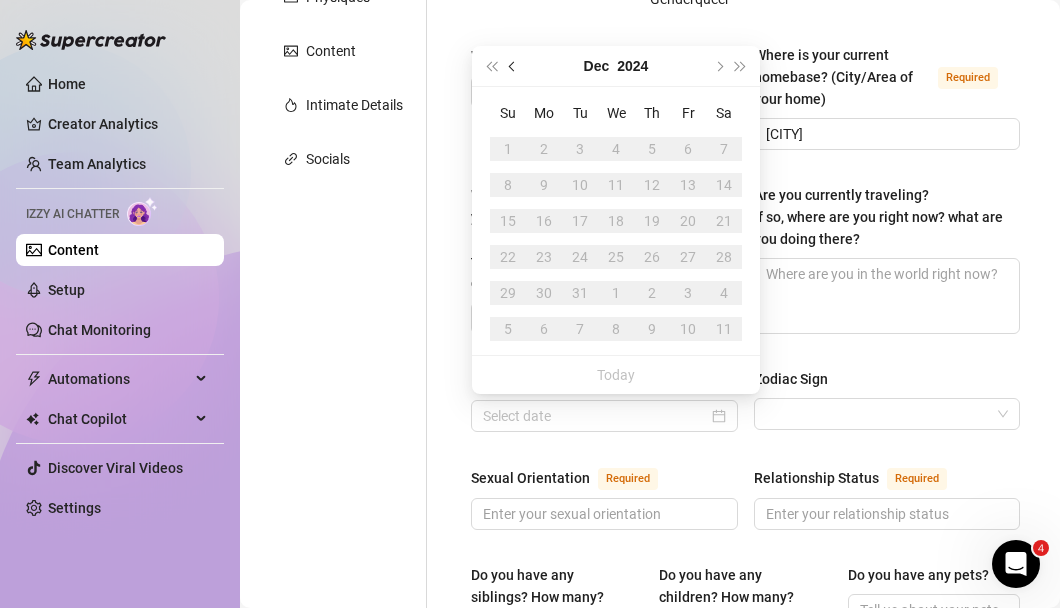 click at bounding box center (514, 66) 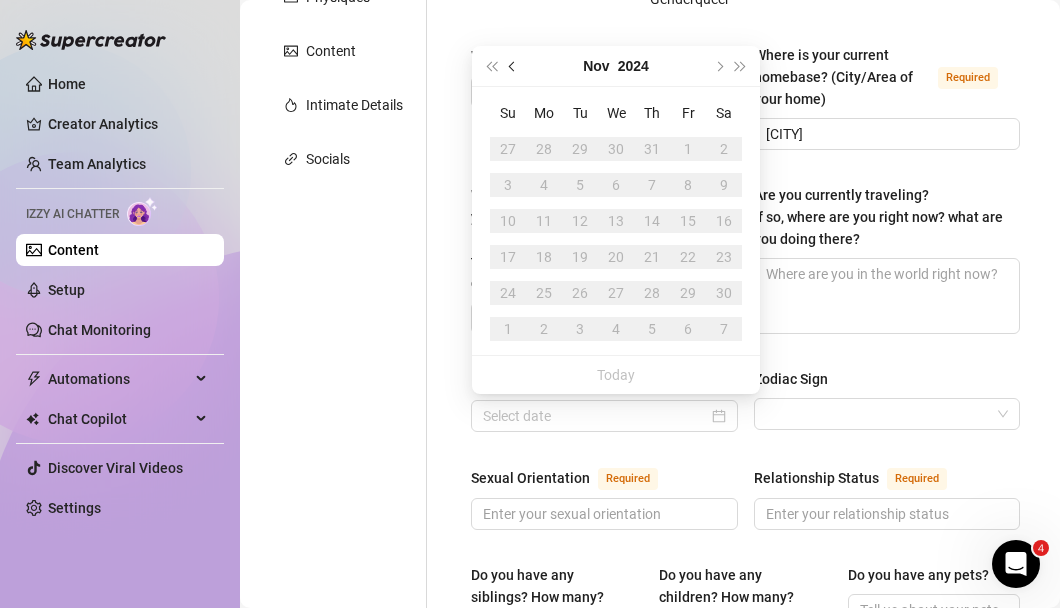 click at bounding box center (514, 66) 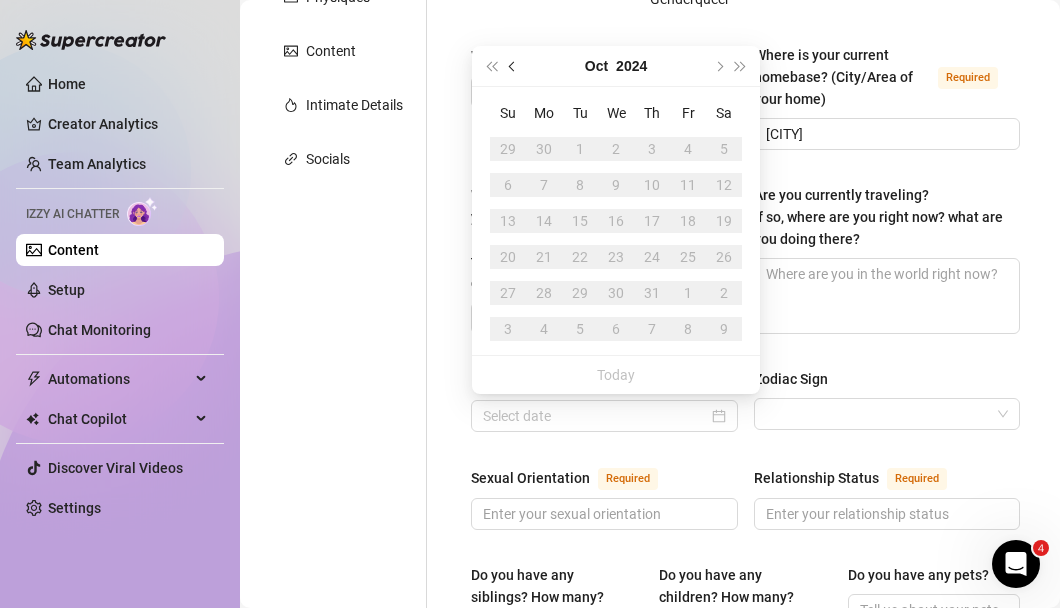 click at bounding box center [513, 66] 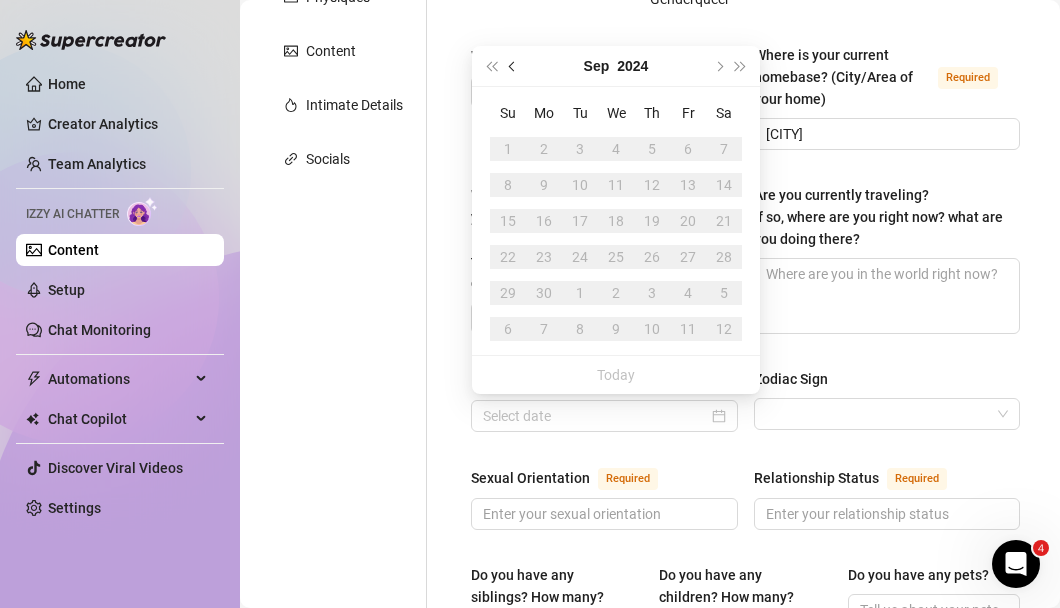 click at bounding box center (513, 66) 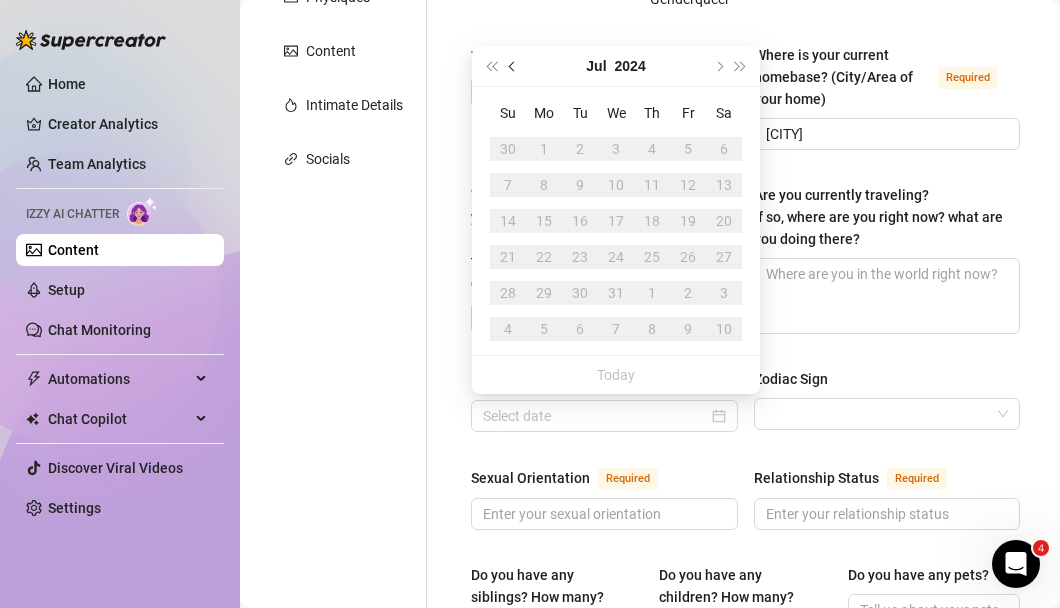 click at bounding box center (513, 66) 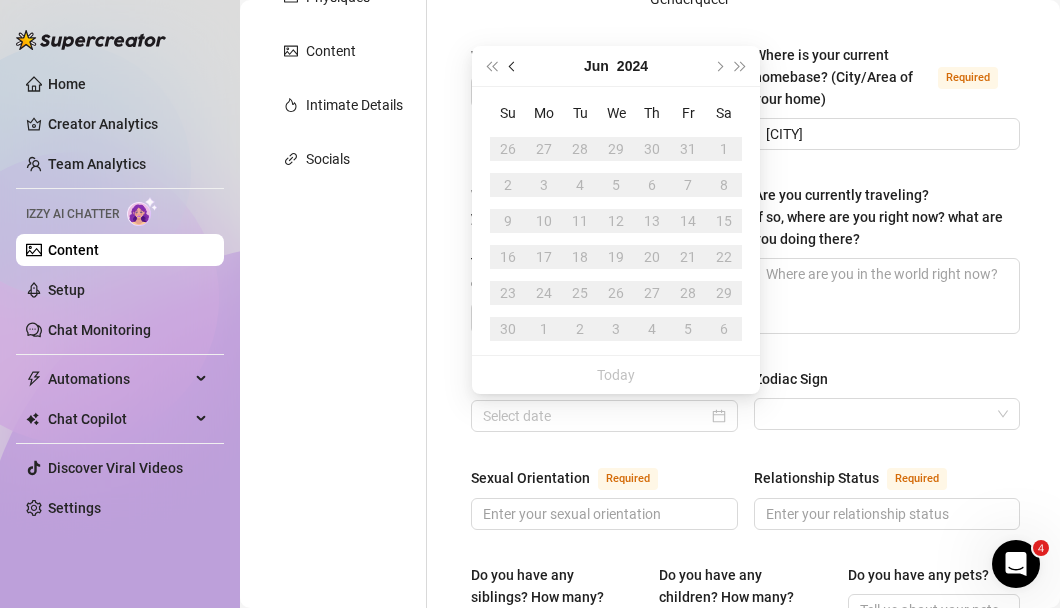 click at bounding box center [513, 66] 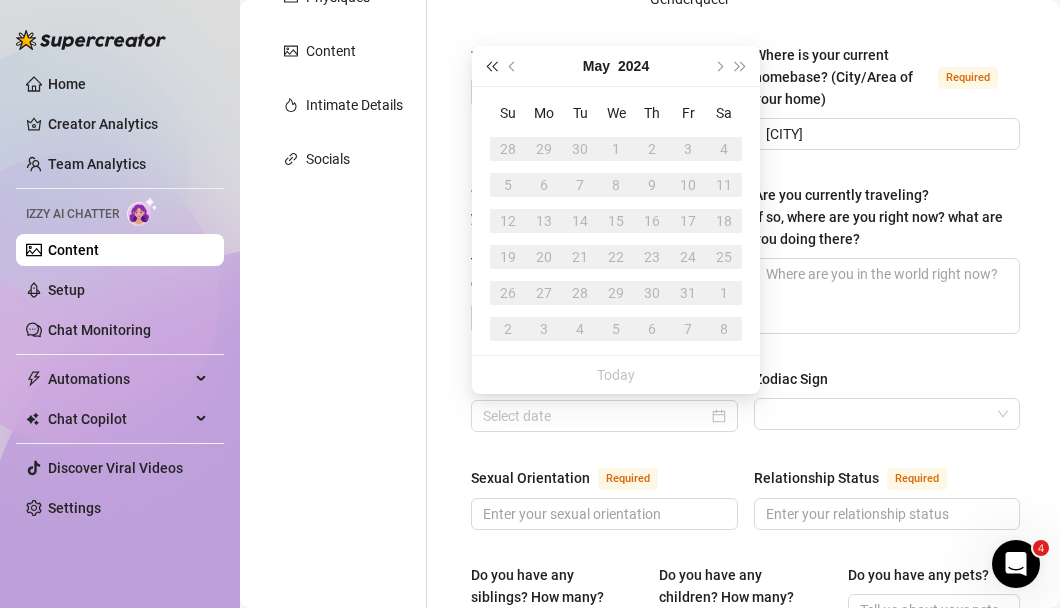 click at bounding box center [491, 66] 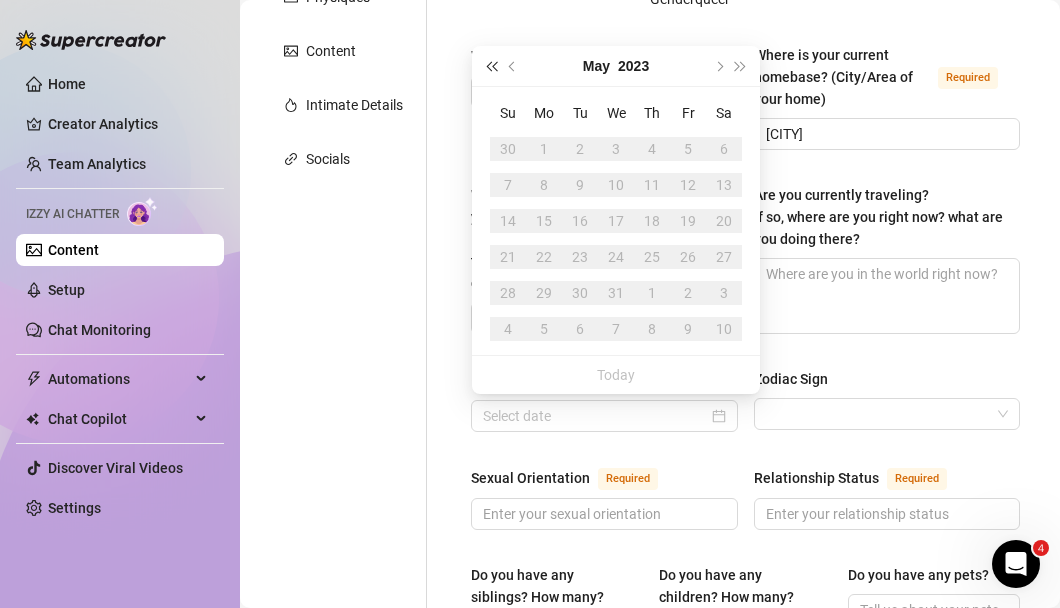 click at bounding box center (491, 66) 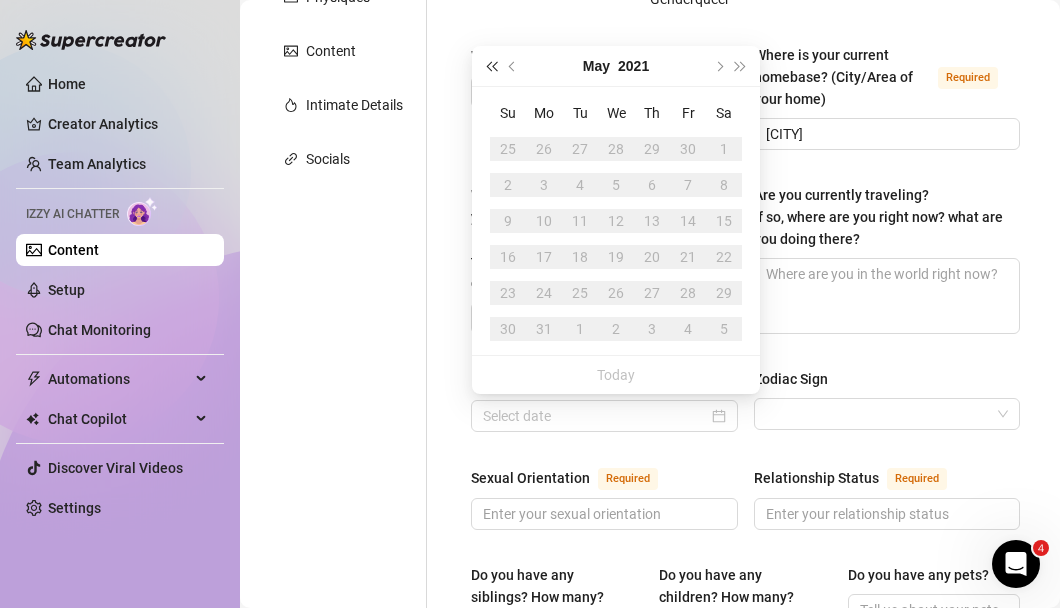 click at bounding box center [491, 66] 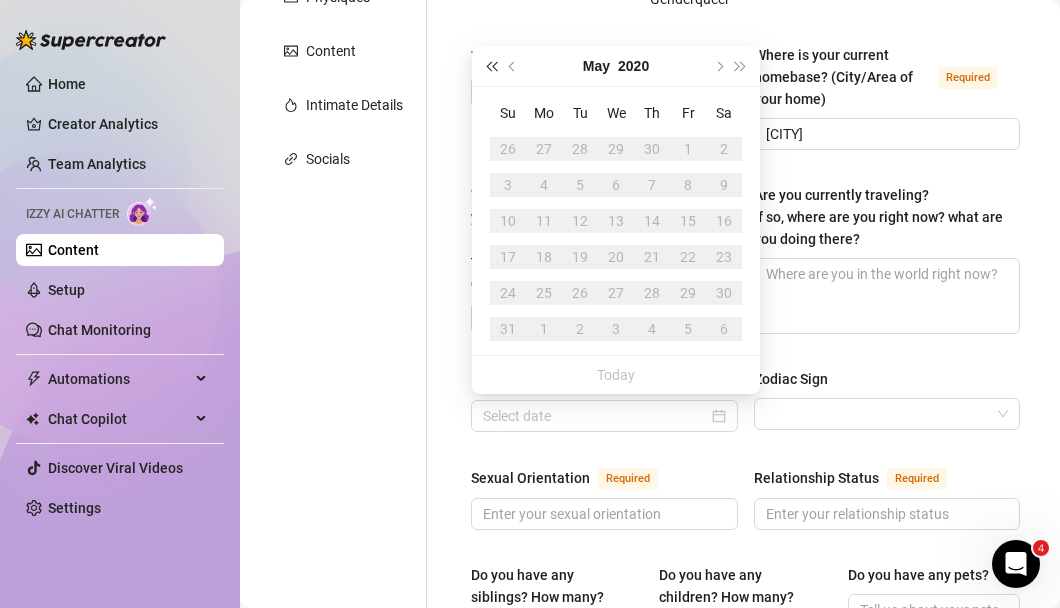 click at bounding box center [491, 66] 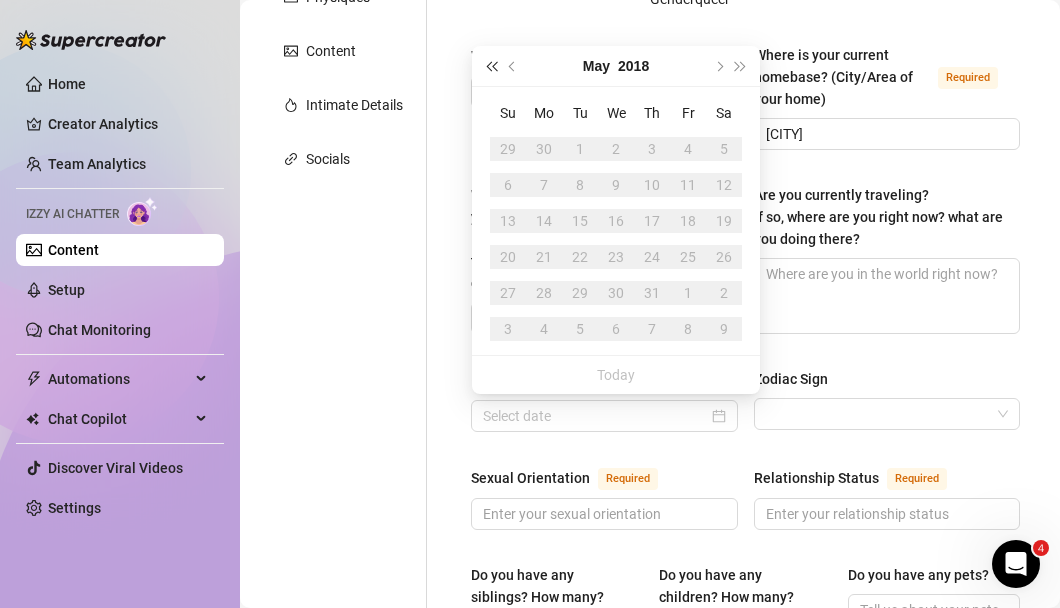 click at bounding box center (491, 66) 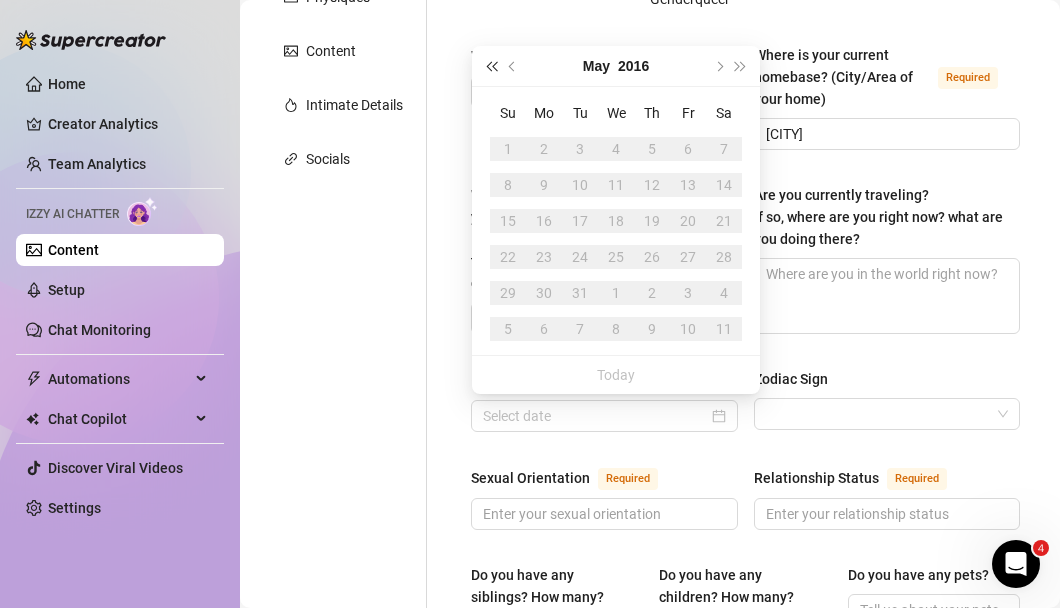 click at bounding box center [491, 66] 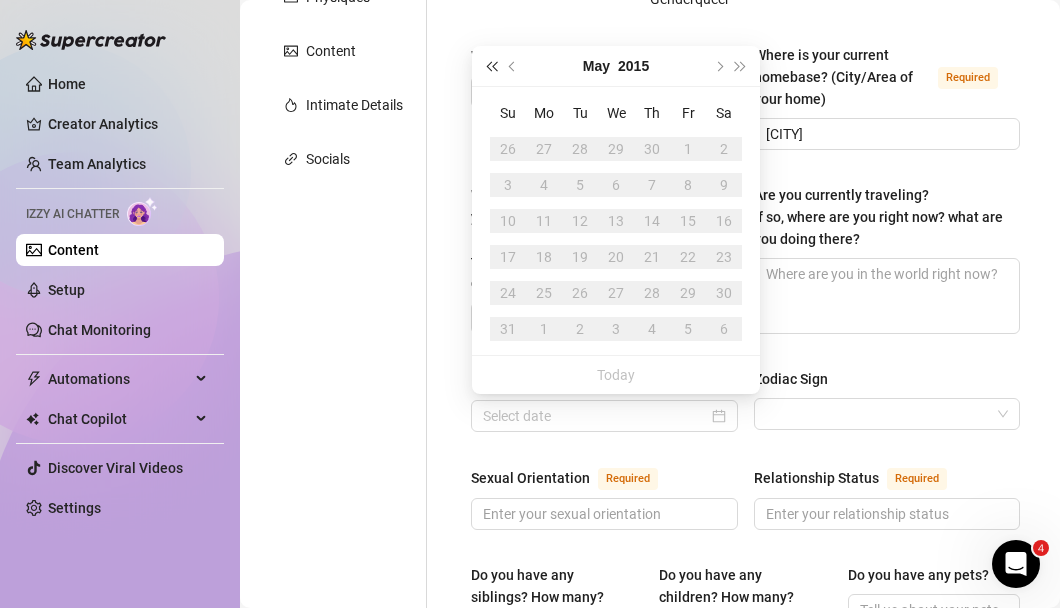 click at bounding box center [491, 66] 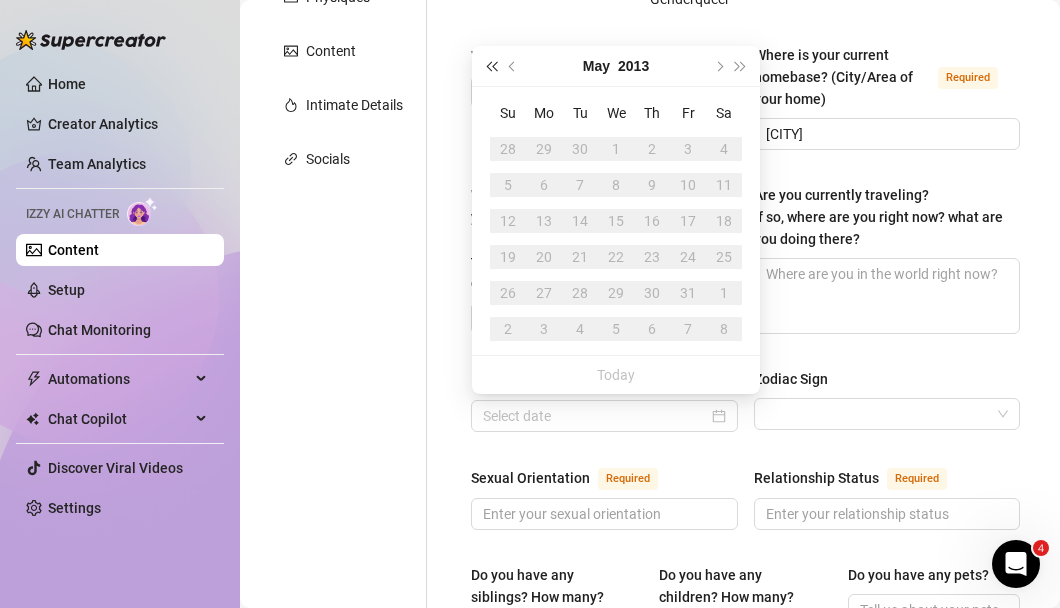 click at bounding box center [491, 66] 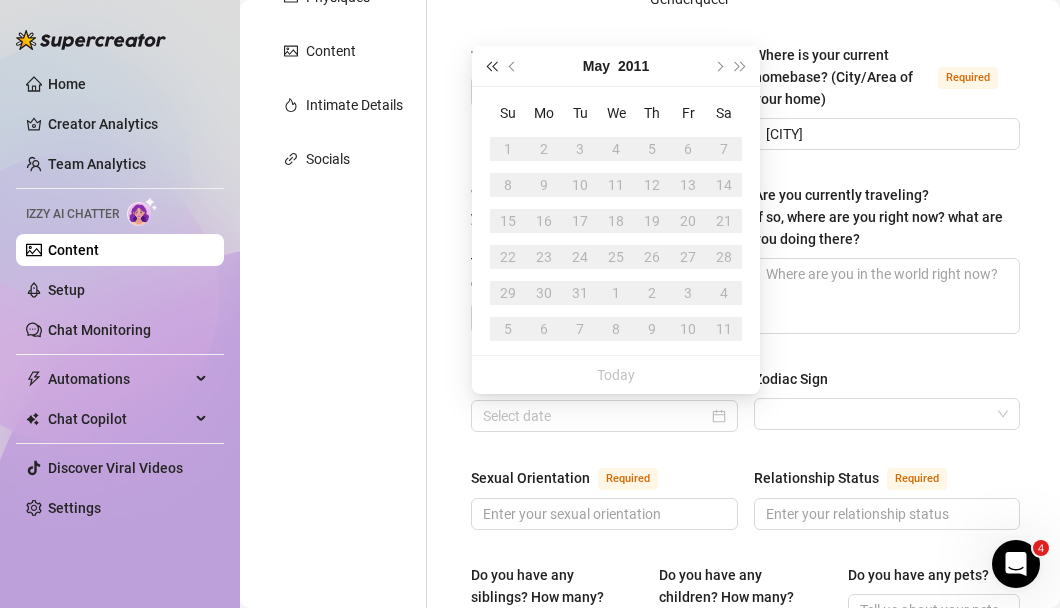 click at bounding box center (491, 66) 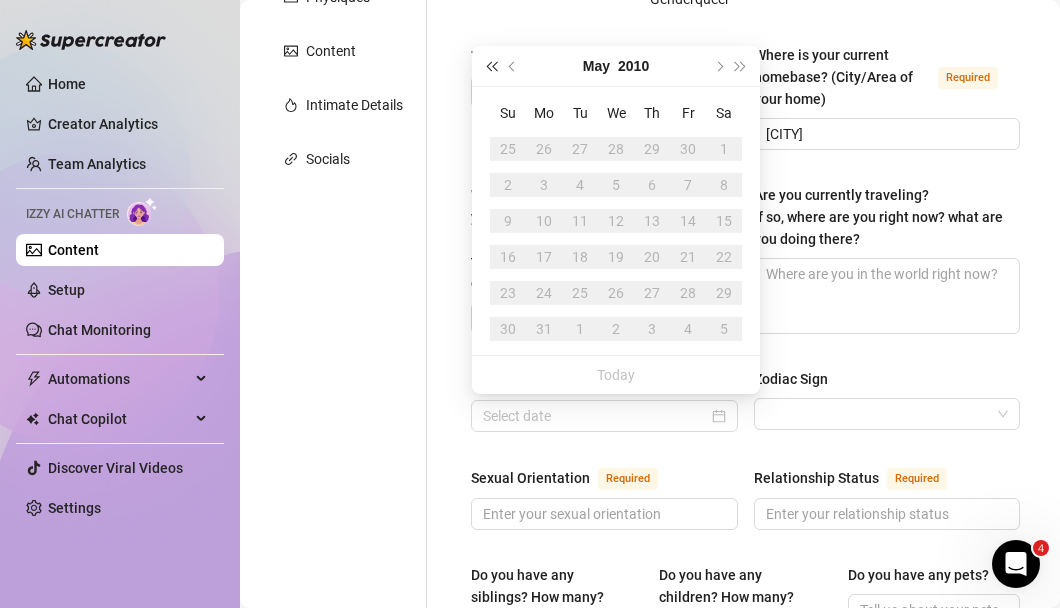 click at bounding box center [491, 66] 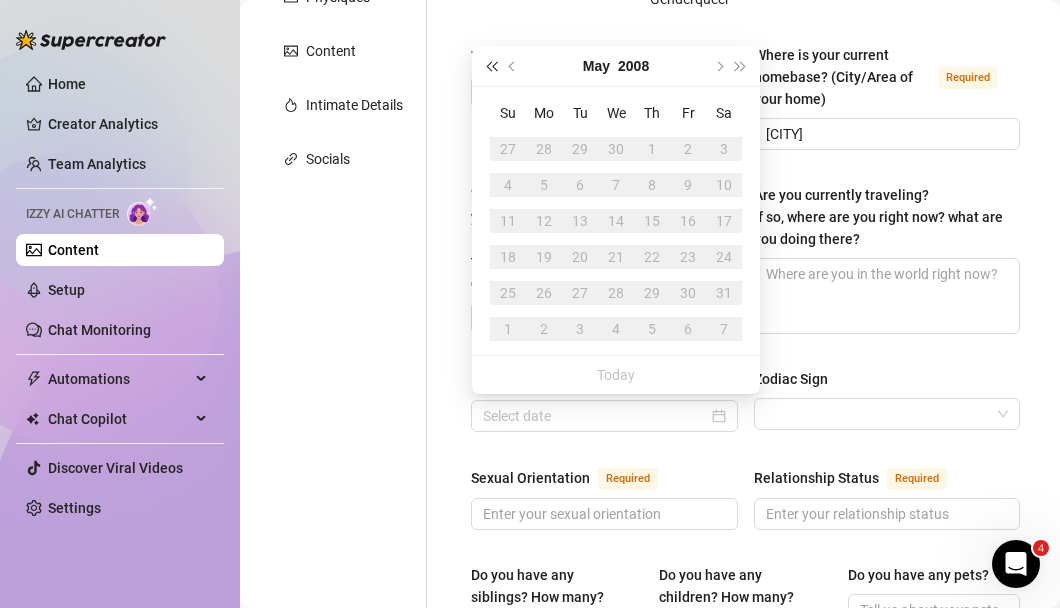 click at bounding box center [491, 66] 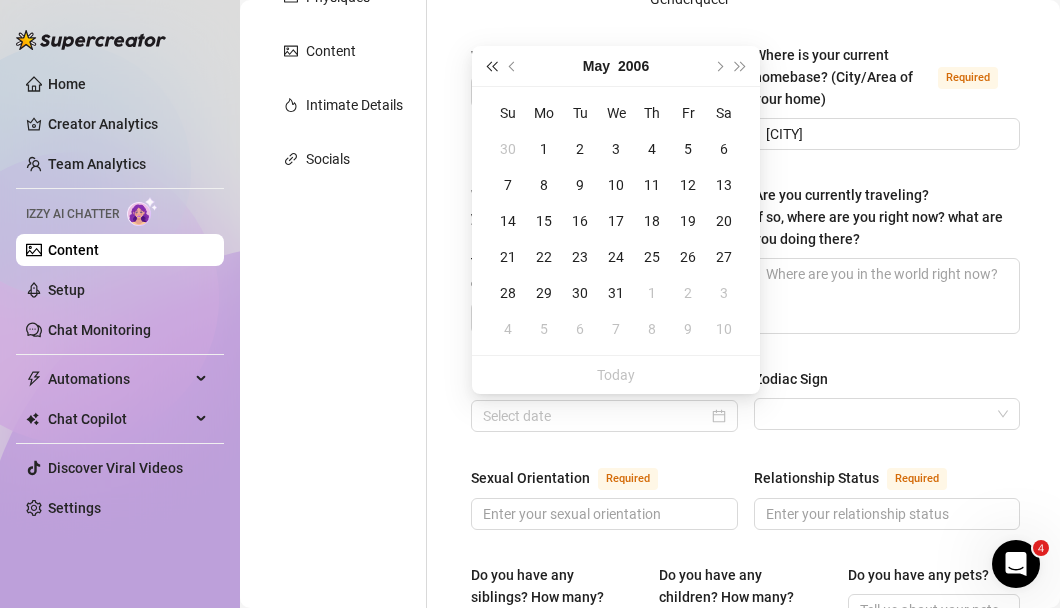 click at bounding box center [491, 66] 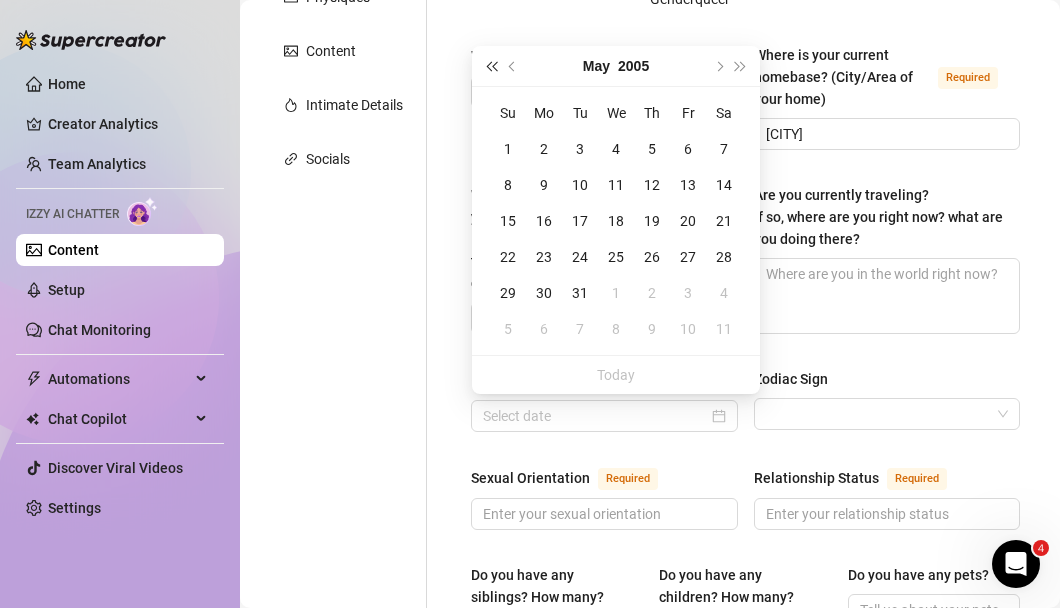 click at bounding box center [491, 66] 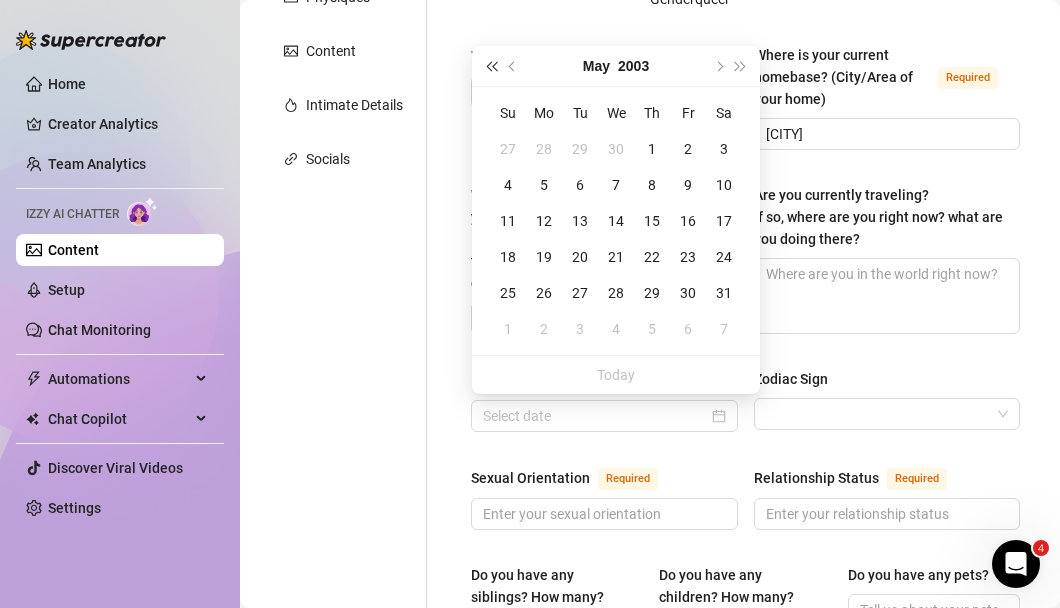click at bounding box center [491, 66] 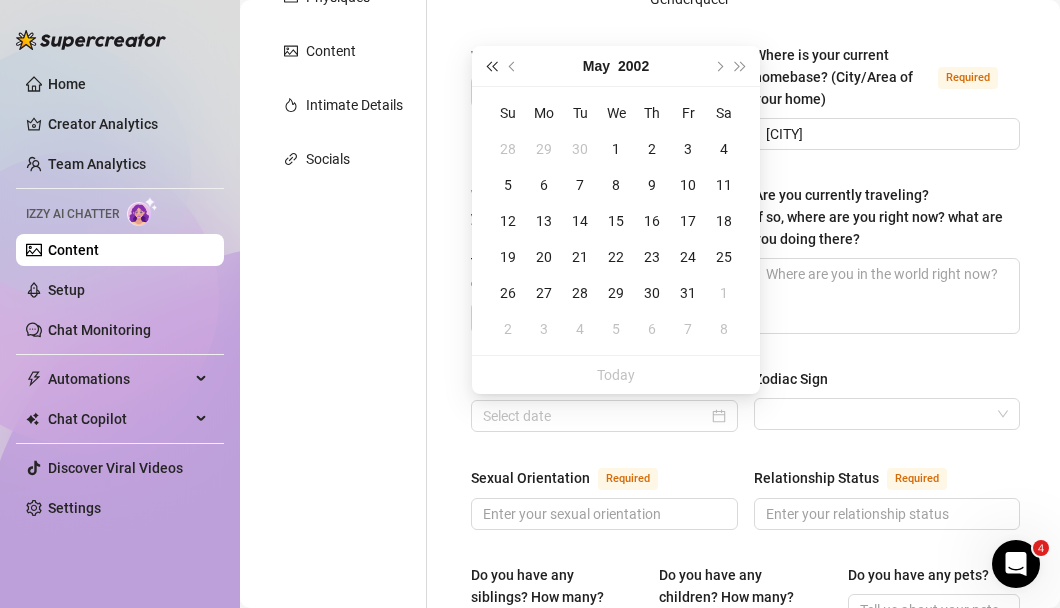 click at bounding box center (491, 66) 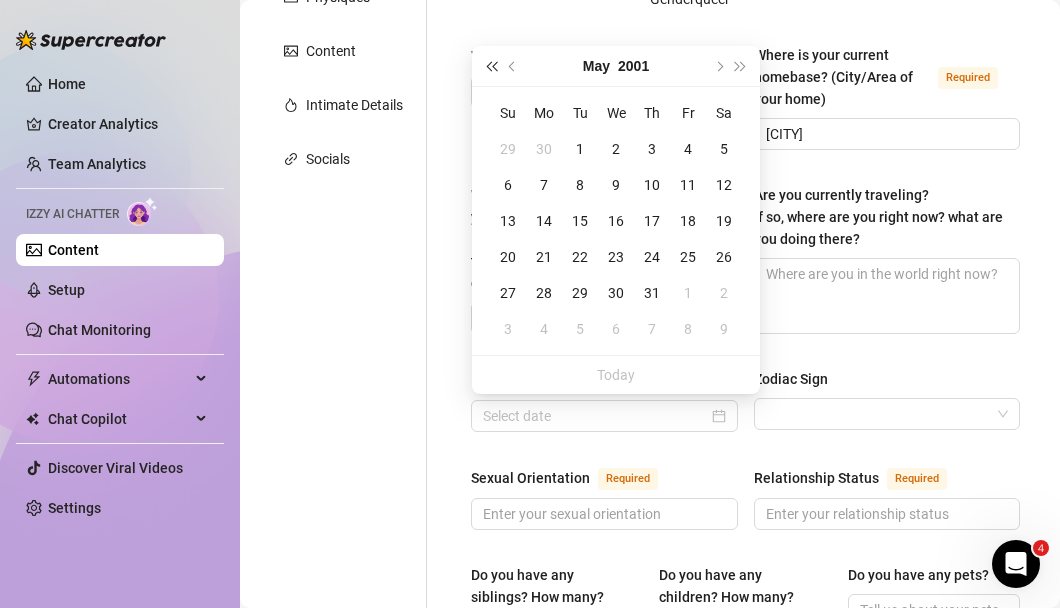 click at bounding box center [491, 66] 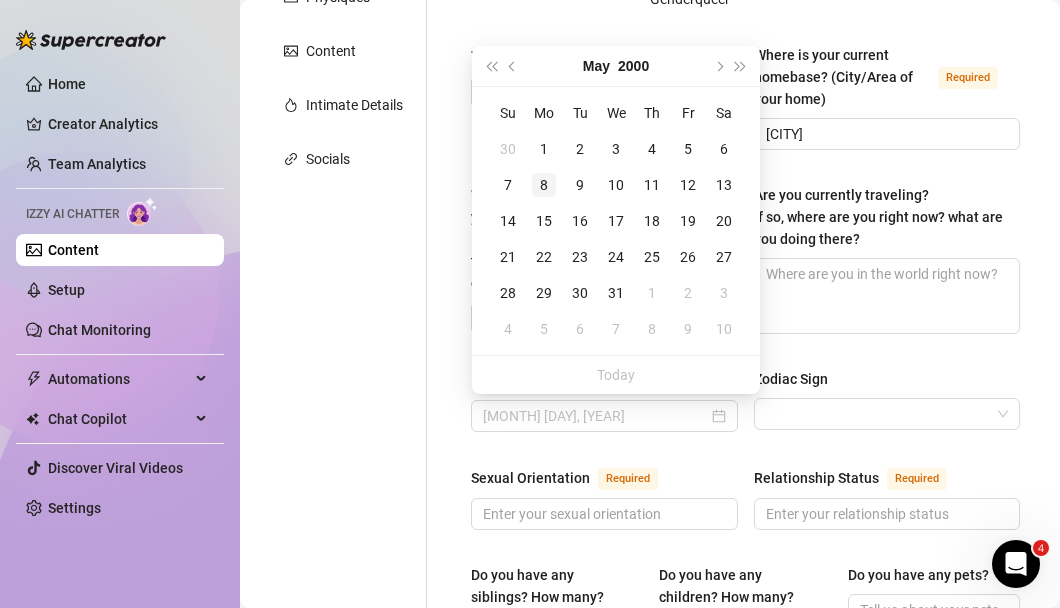 type on "[MONTH] [DAY], [YEAR]" 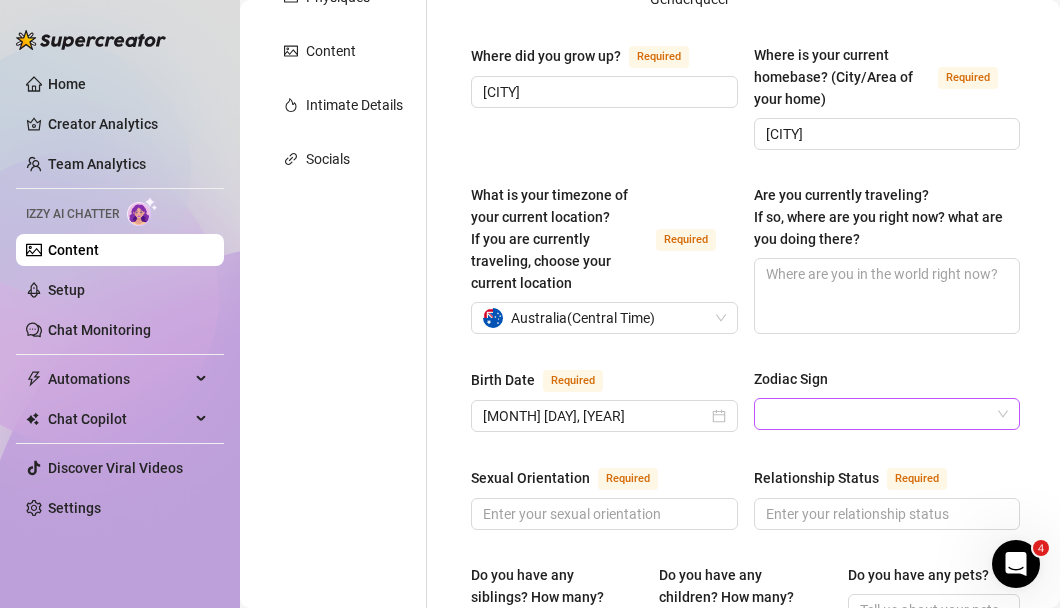 click on "Zodiac Sign" at bounding box center (878, 414) 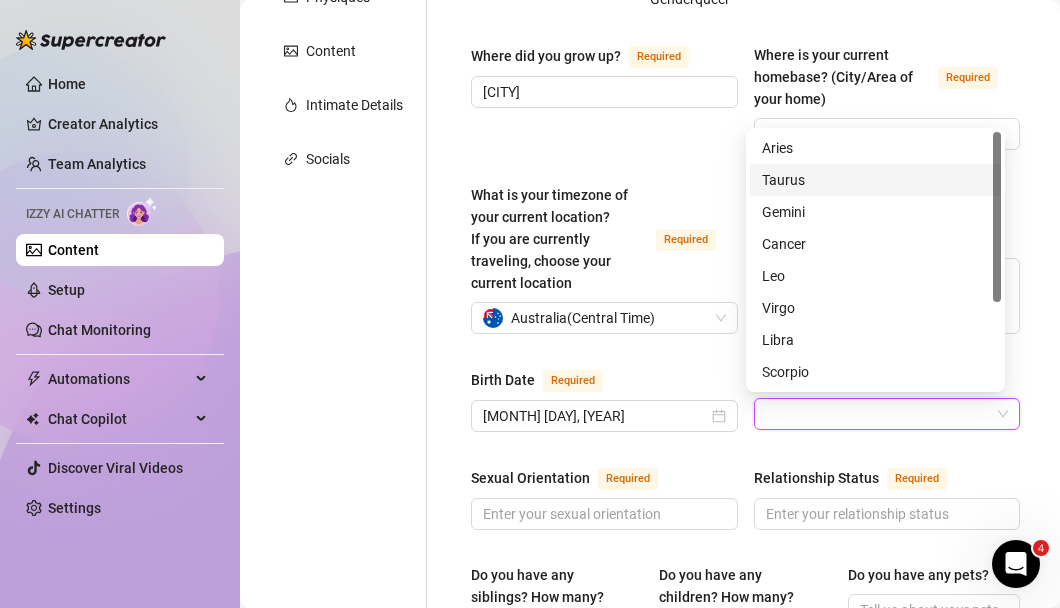 click on "Taurus" at bounding box center [875, 180] 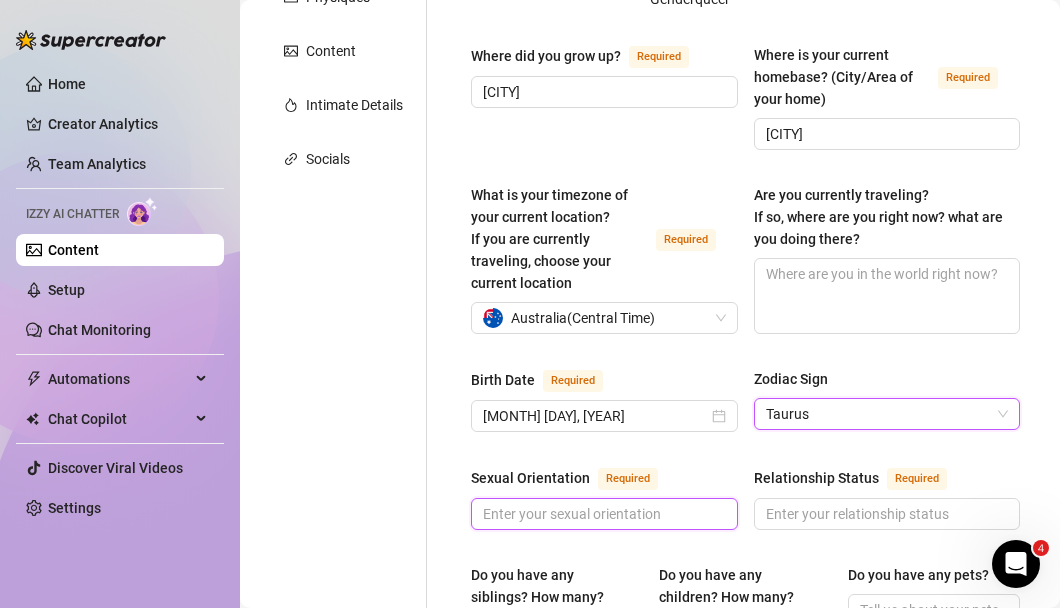 click on "Sexual Orientation Required" at bounding box center (602, 514) 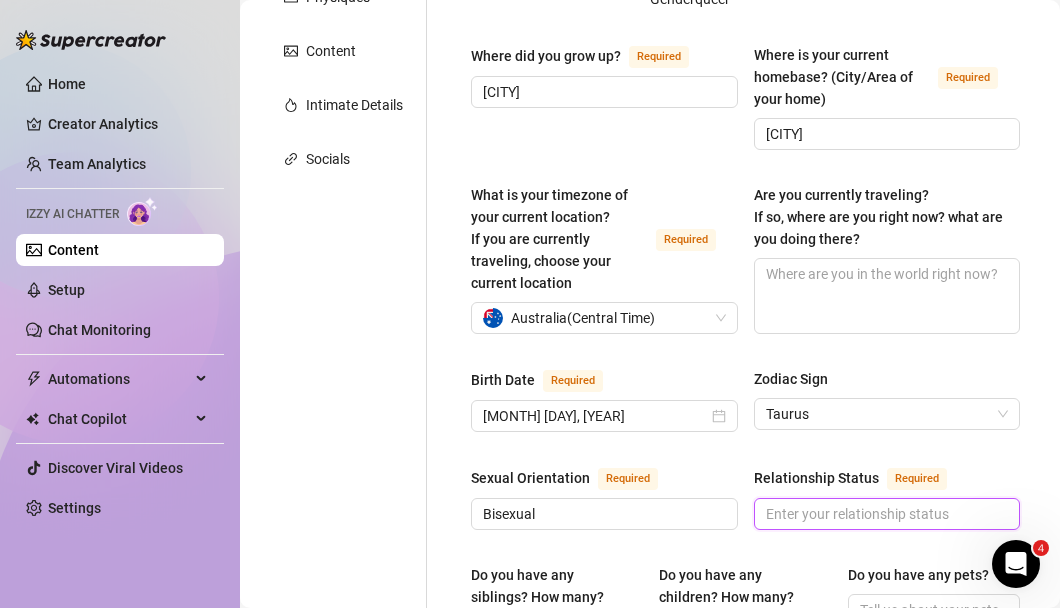 click on "Relationship Status Required" at bounding box center [885, 514] 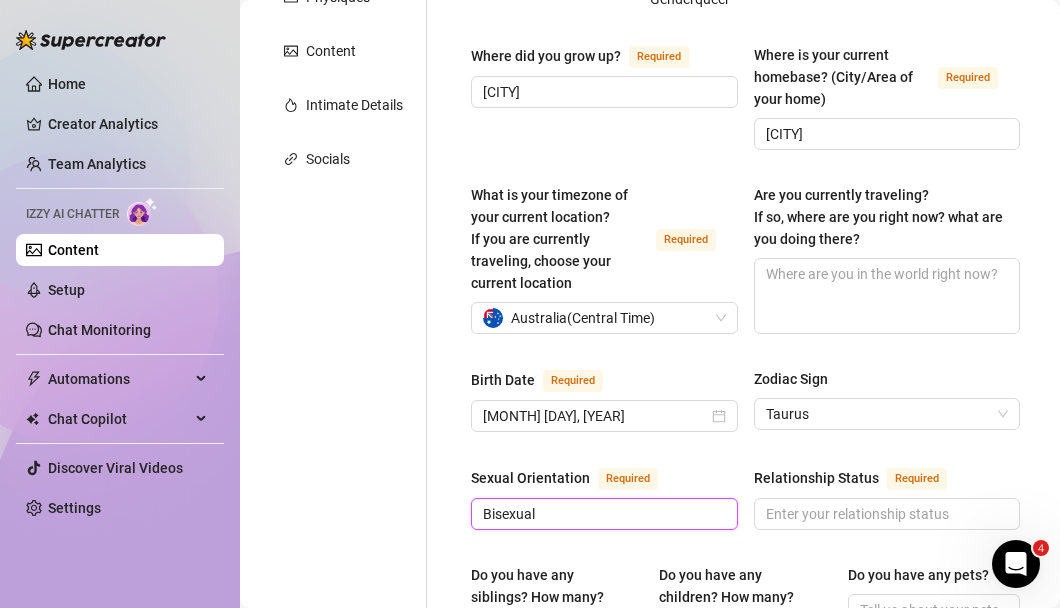 click on "Bisexual" at bounding box center [602, 514] 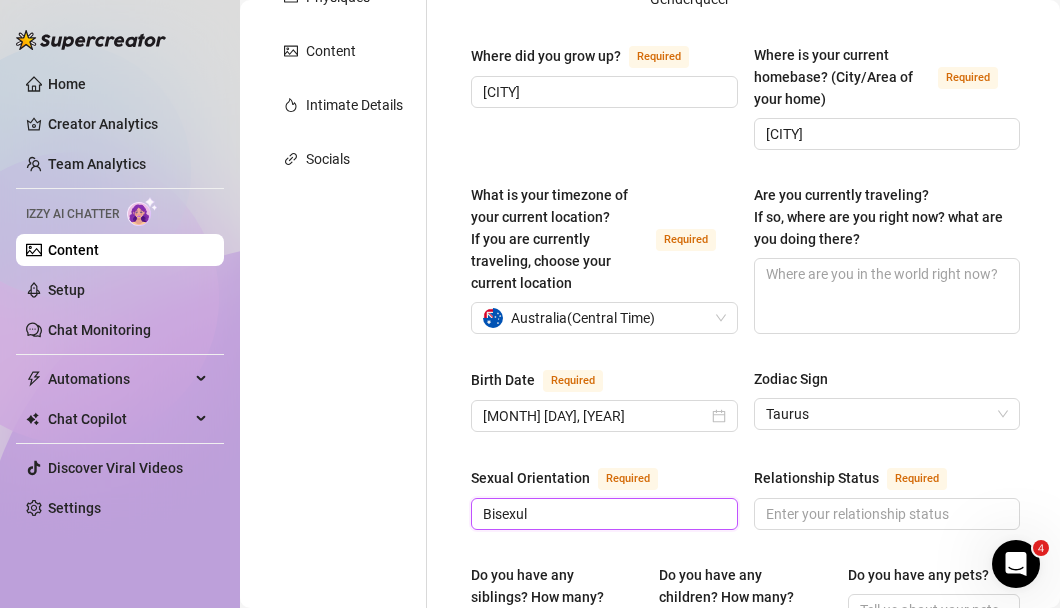 type on "Bisexual" 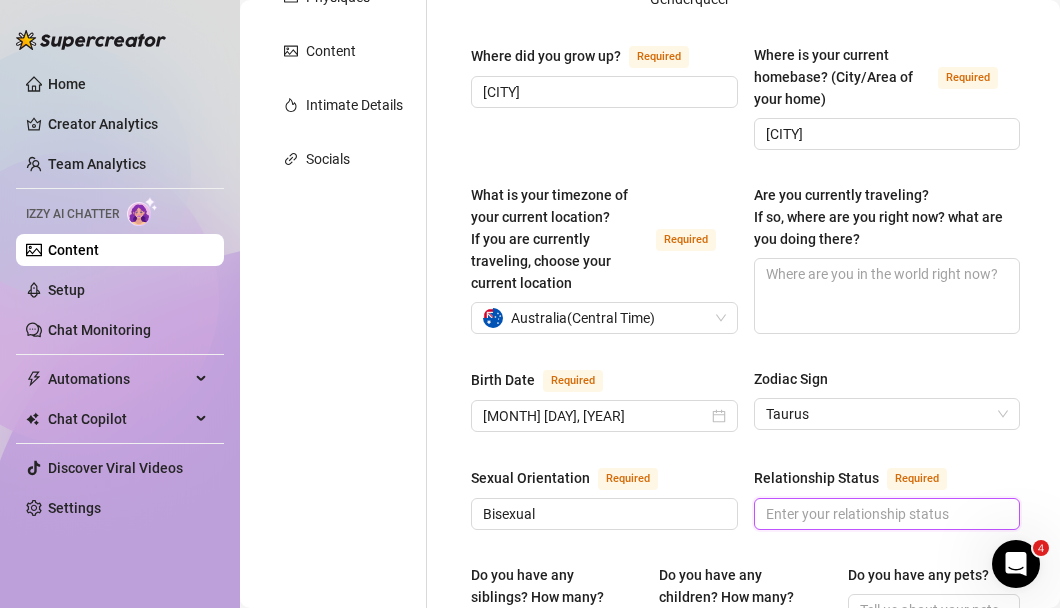 click on "Relationship Status Required" at bounding box center (885, 514) 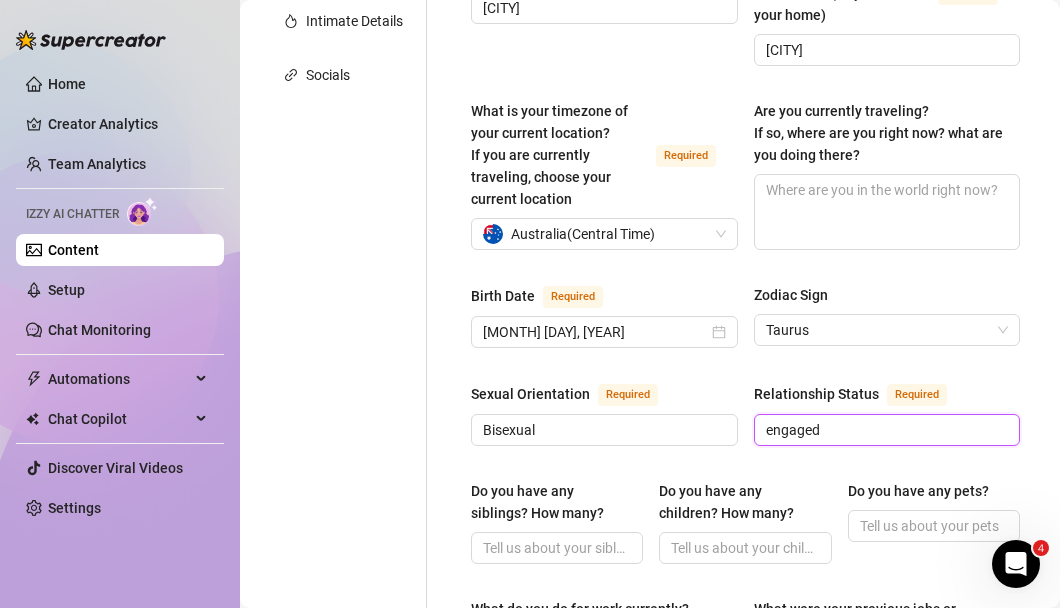 scroll, scrollTop: 492, scrollLeft: 0, axis: vertical 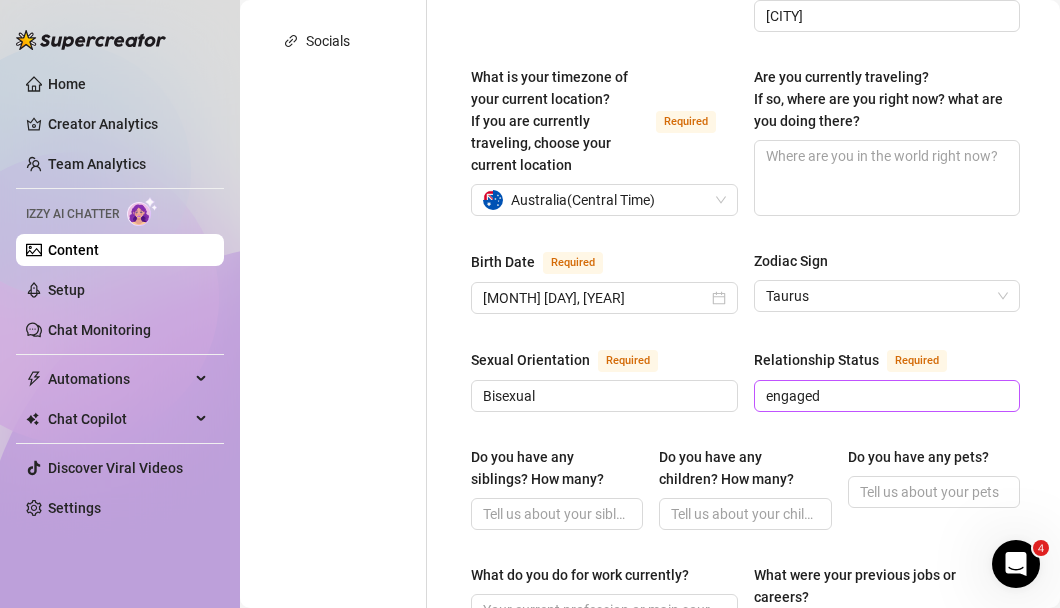 click on "engaged" at bounding box center (887, 396) 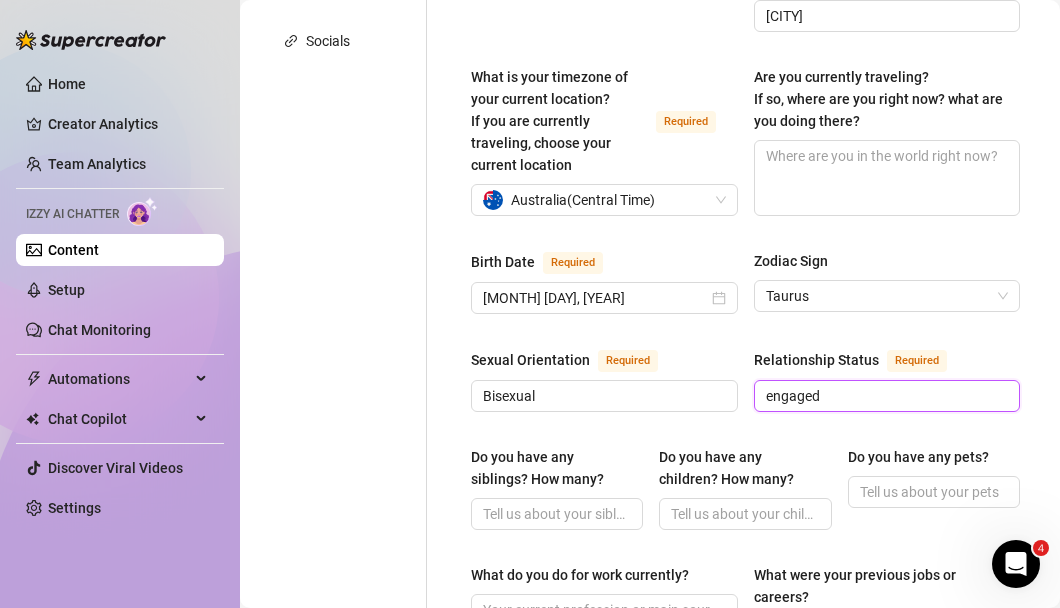 click on "engaged" at bounding box center [885, 396] 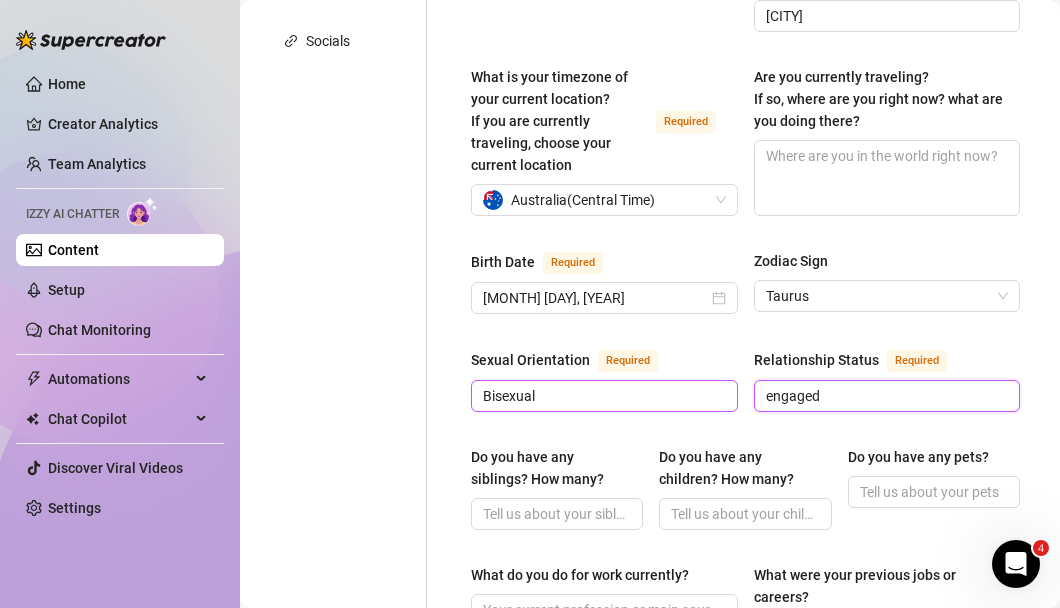 drag, startPoint x: 827, startPoint y: 392, endPoint x: 721, endPoint y: 392, distance: 106 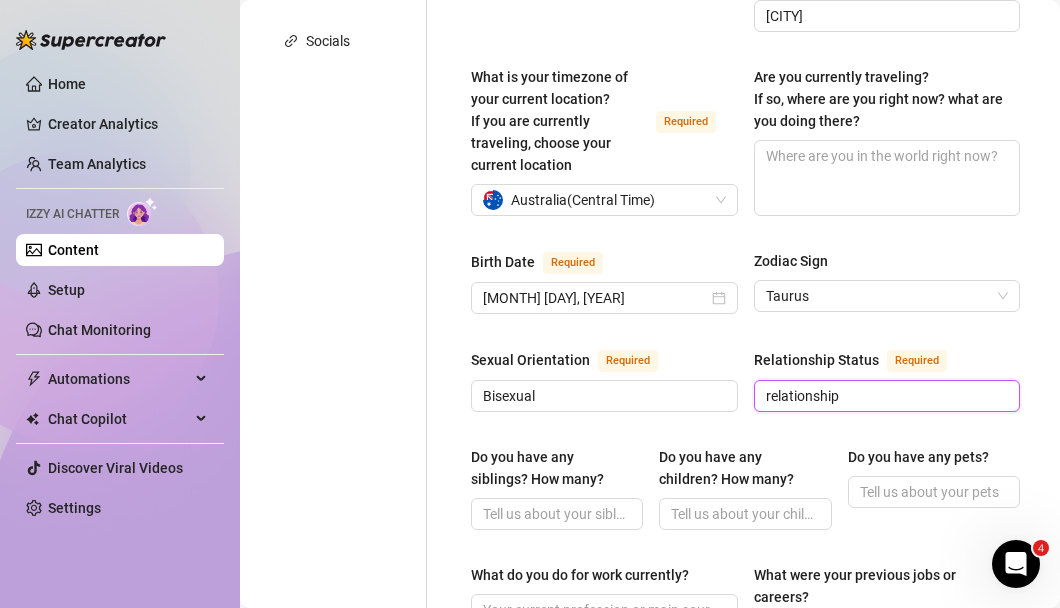 click on "relationship" at bounding box center [885, 396] 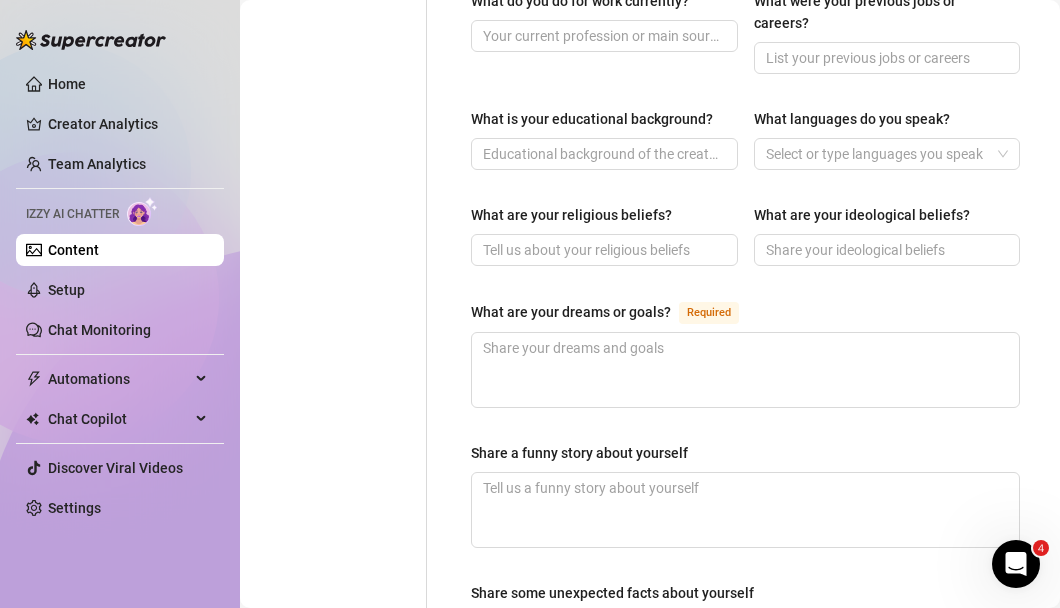 scroll, scrollTop: 1066, scrollLeft: 11, axis: both 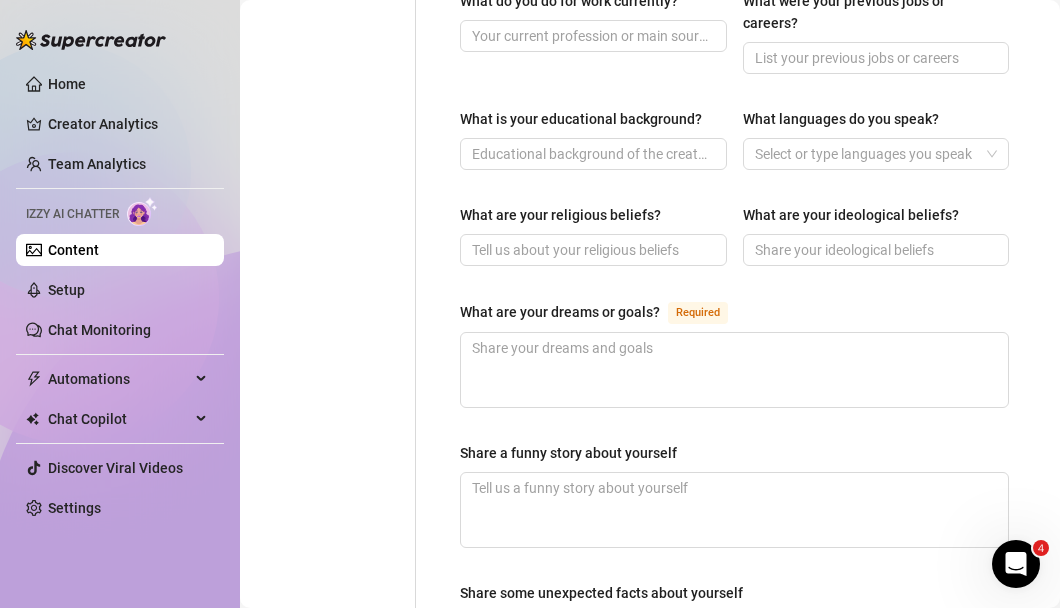 type on "in a relationship" 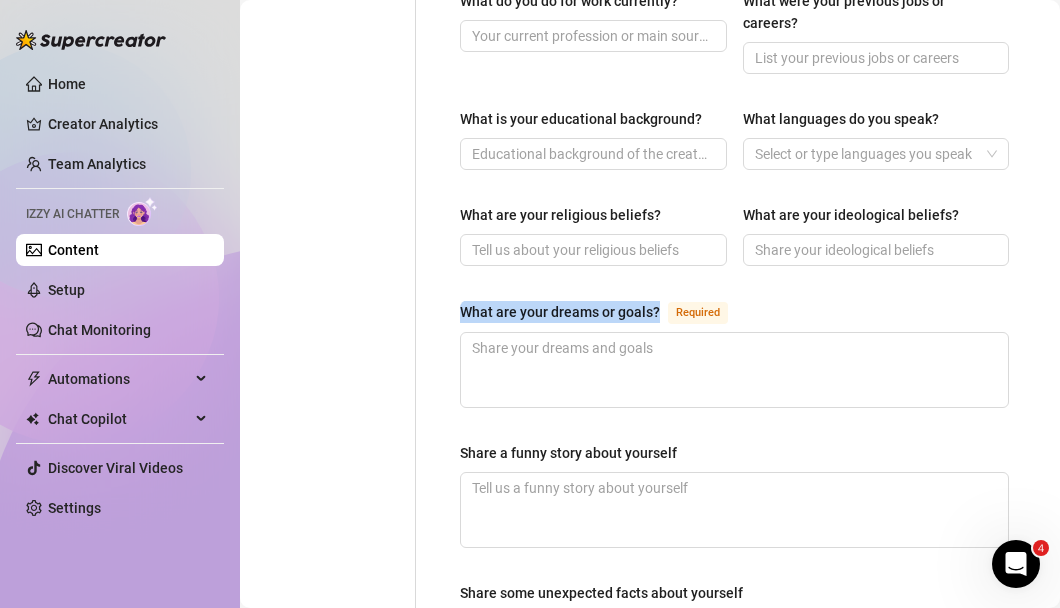 drag, startPoint x: 659, startPoint y: 303, endPoint x: 447, endPoint y: 302, distance: 212.00237 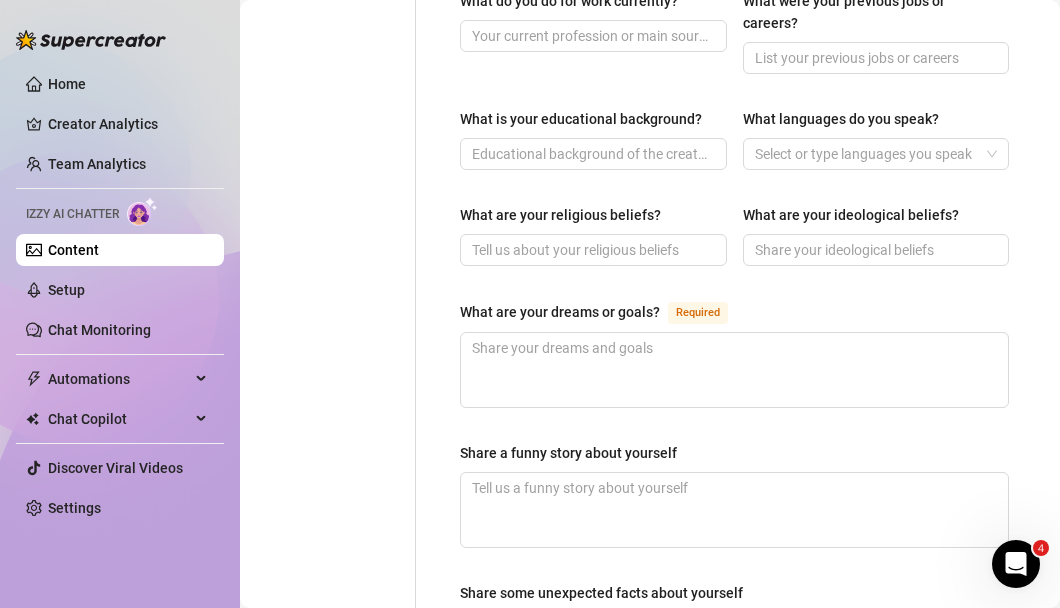 click on "What are your dreams or goals? Required" at bounding box center [734, 316] 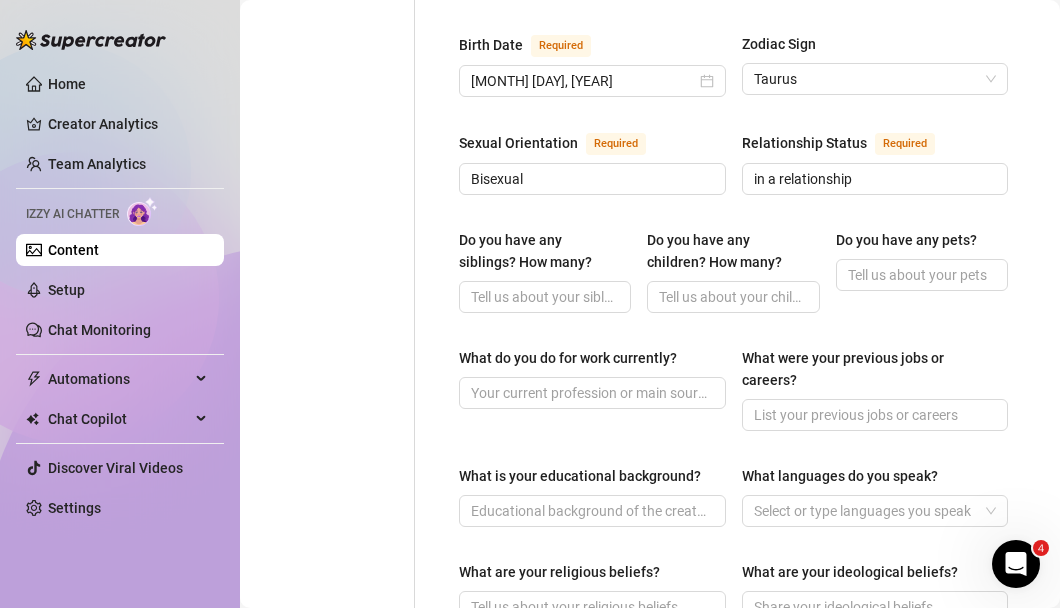 scroll, scrollTop: 719, scrollLeft: 12, axis: both 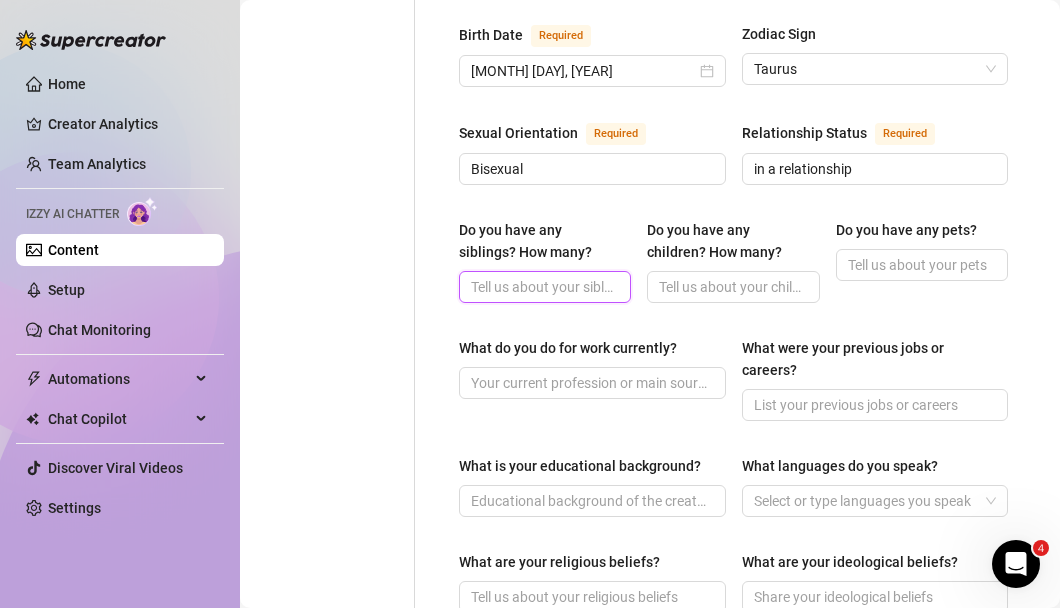 click on "Do you have any siblings? How many?" at bounding box center [543, 287] 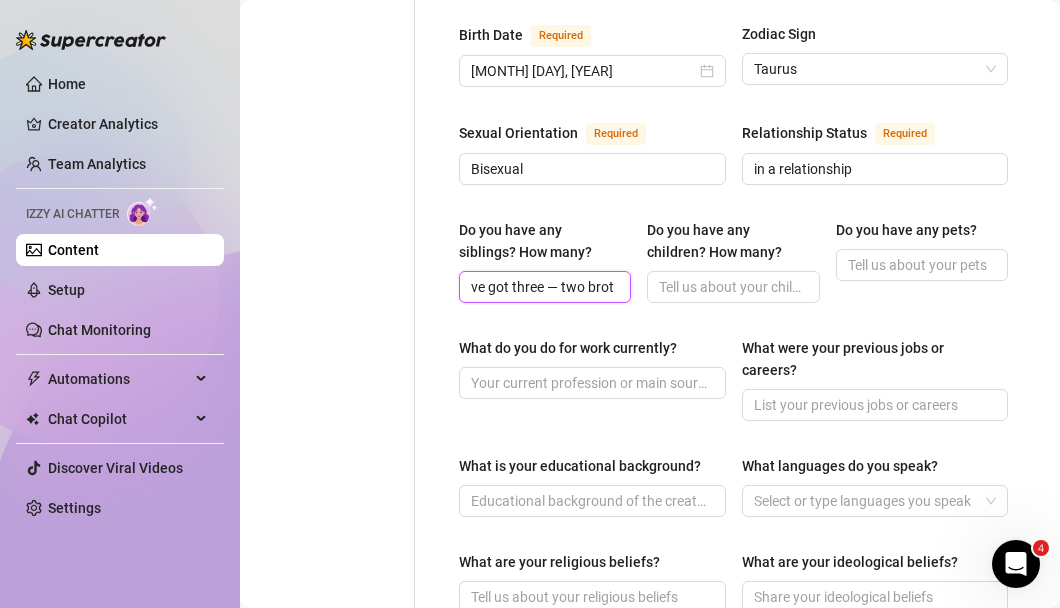 scroll, scrollTop: 0, scrollLeft: 47, axis: horizontal 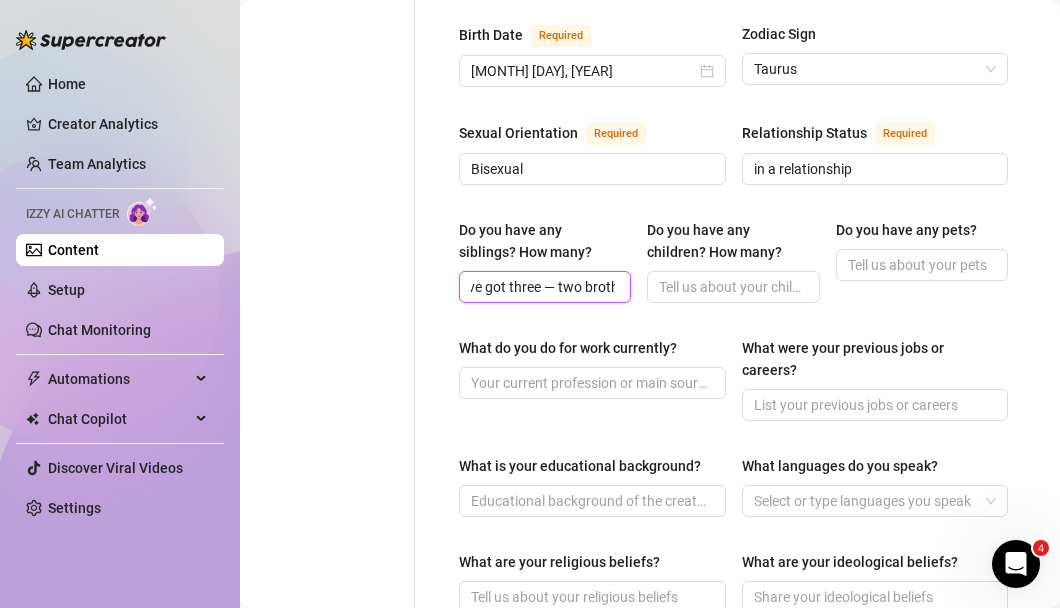 click on "Yeah, I’ve got three — two brothers and a sister. I’m the oldest." at bounding box center [543, 287] 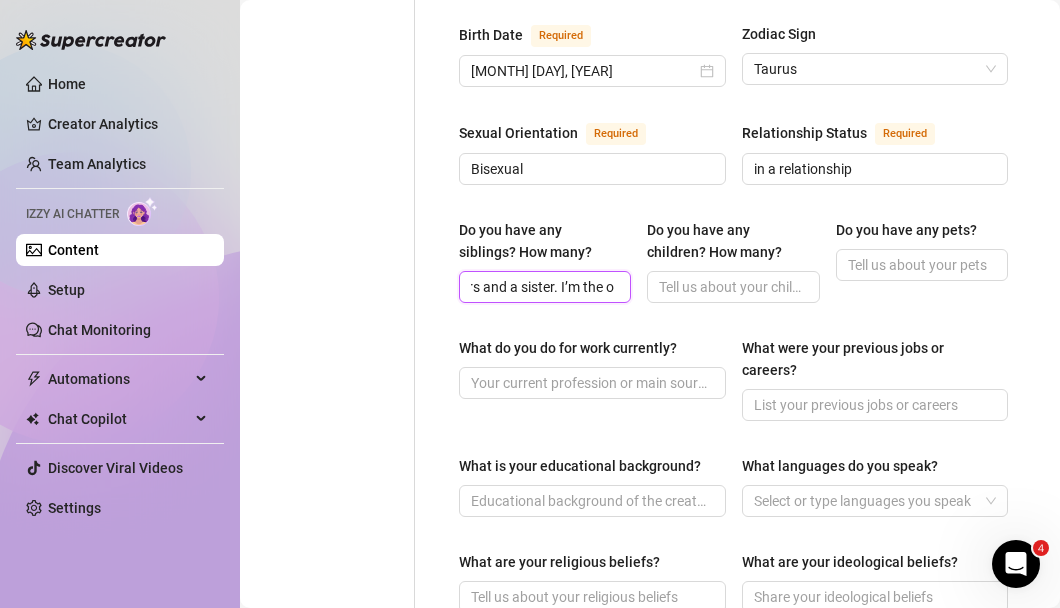 scroll, scrollTop: 0, scrollLeft: 235, axis: horizontal 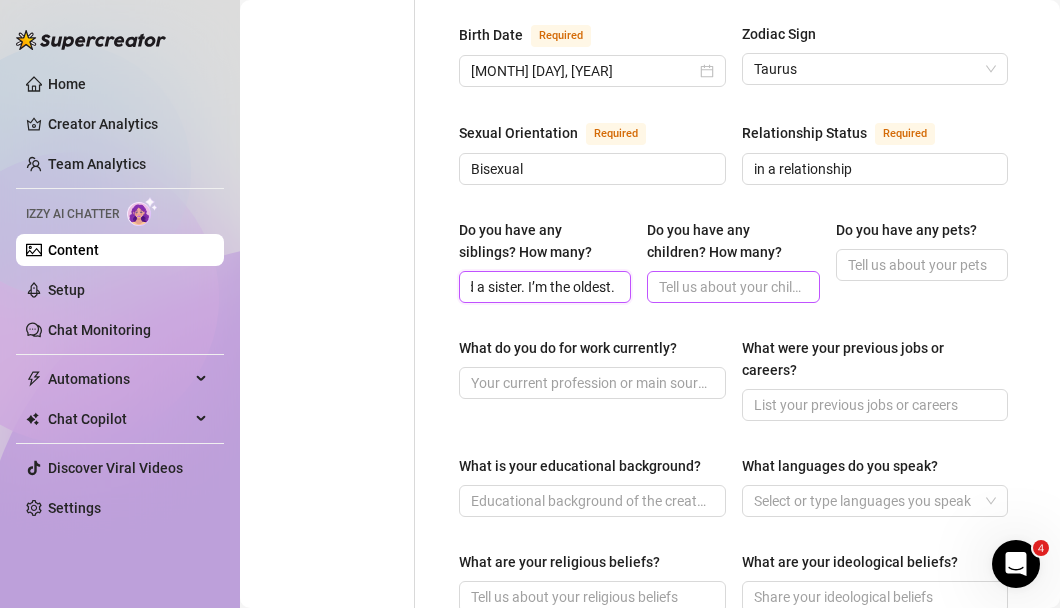 type on "Yeah, I’ve got three,  two brothers and a sister. I’m the oldest." 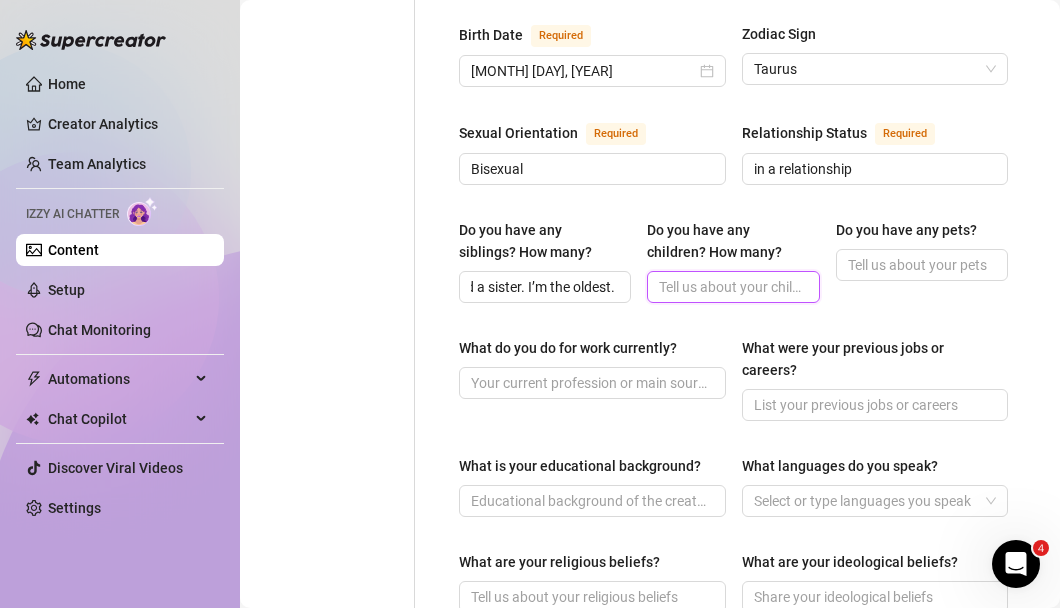 scroll, scrollTop: 0, scrollLeft: 0, axis: both 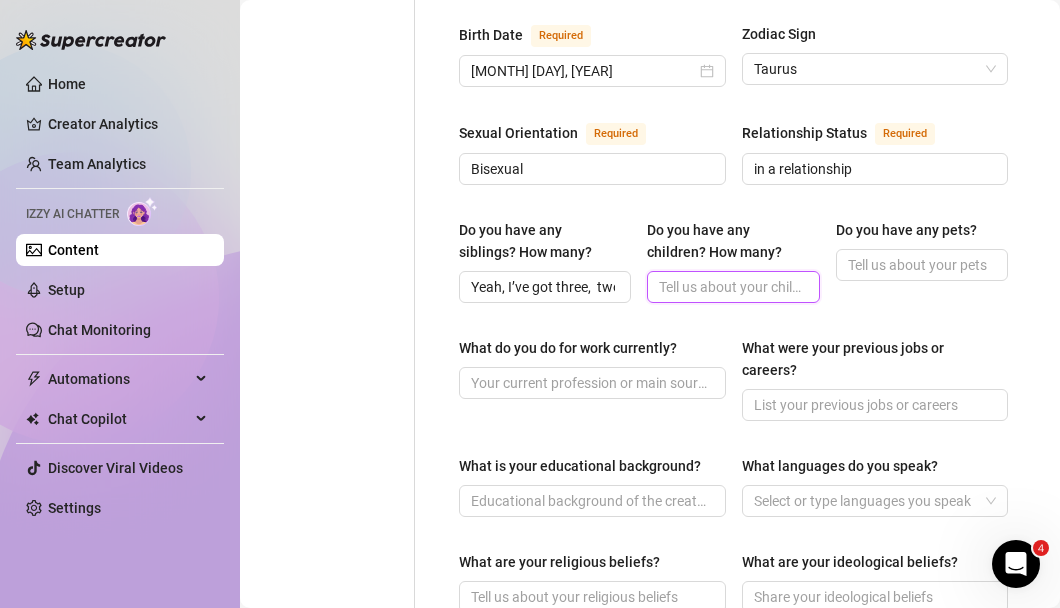 click on "Do you have any children? How many?" at bounding box center [731, 287] 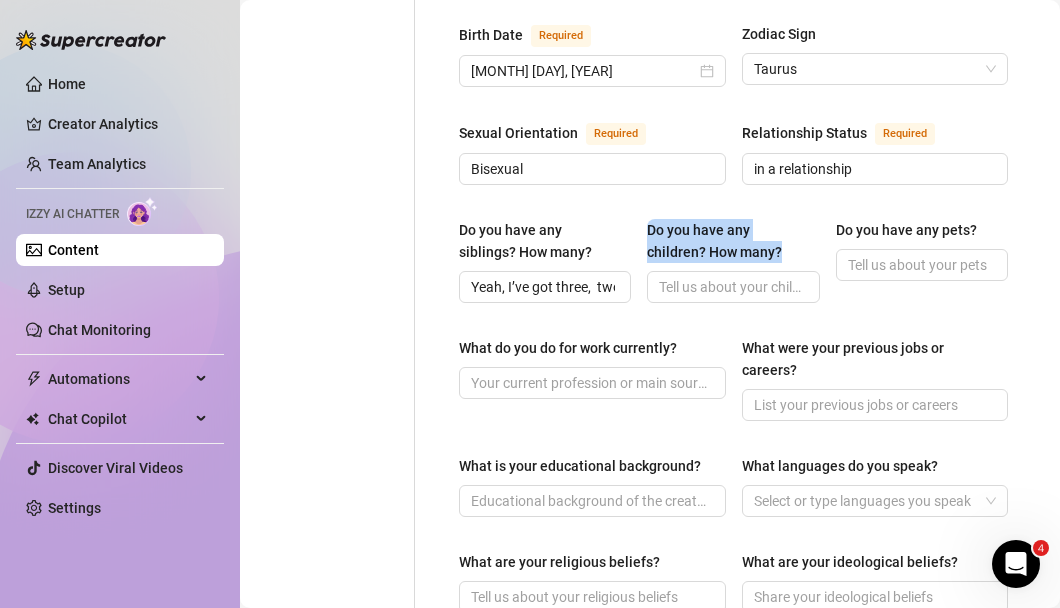 drag, startPoint x: 794, startPoint y: 245, endPoint x: 640, endPoint y: 234, distance: 154.39236 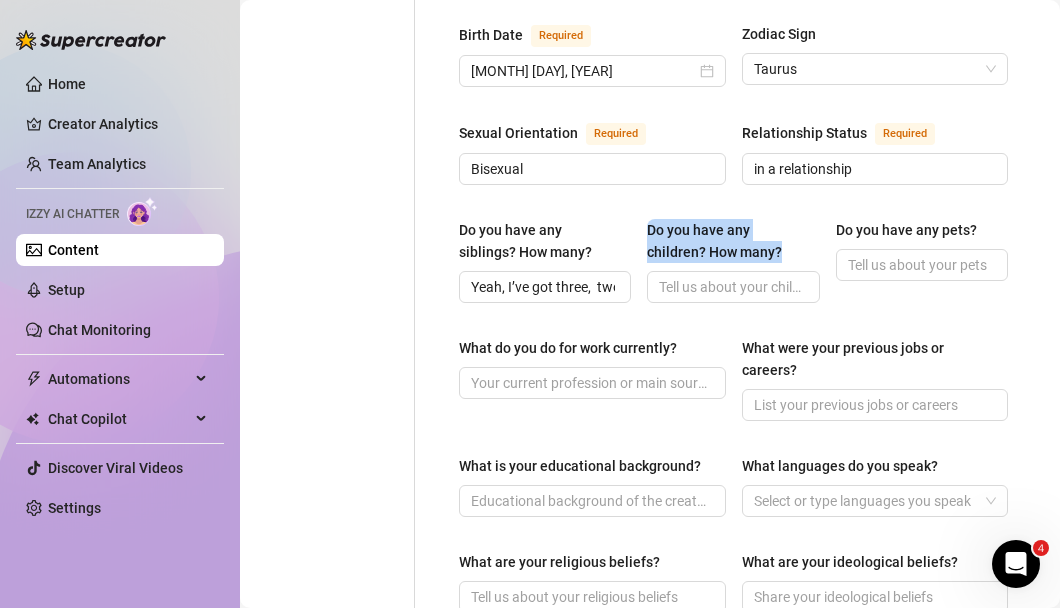 click on "Do you have any children? How many?" at bounding box center (726, 241) 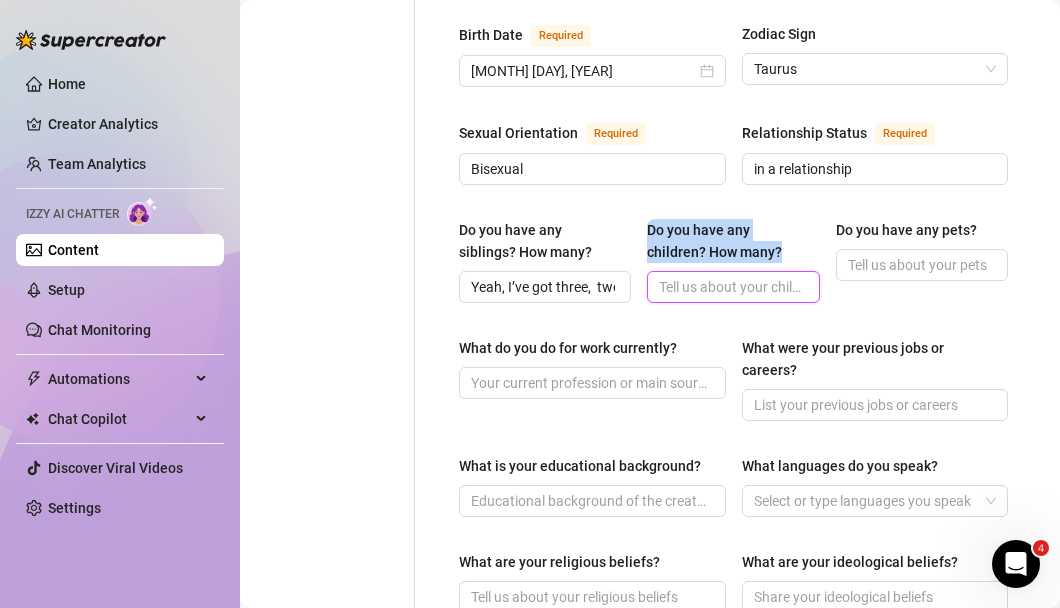 click on "Do you have any children? How many?" at bounding box center [731, 287] 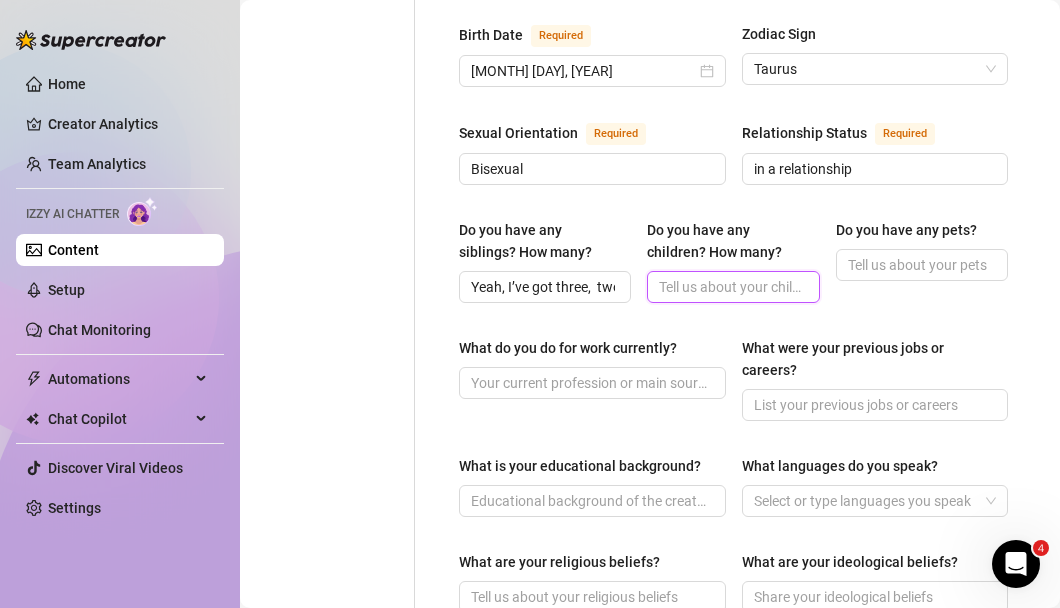 click on "Do you have any children? How many?" at bounding box center [731, 287] 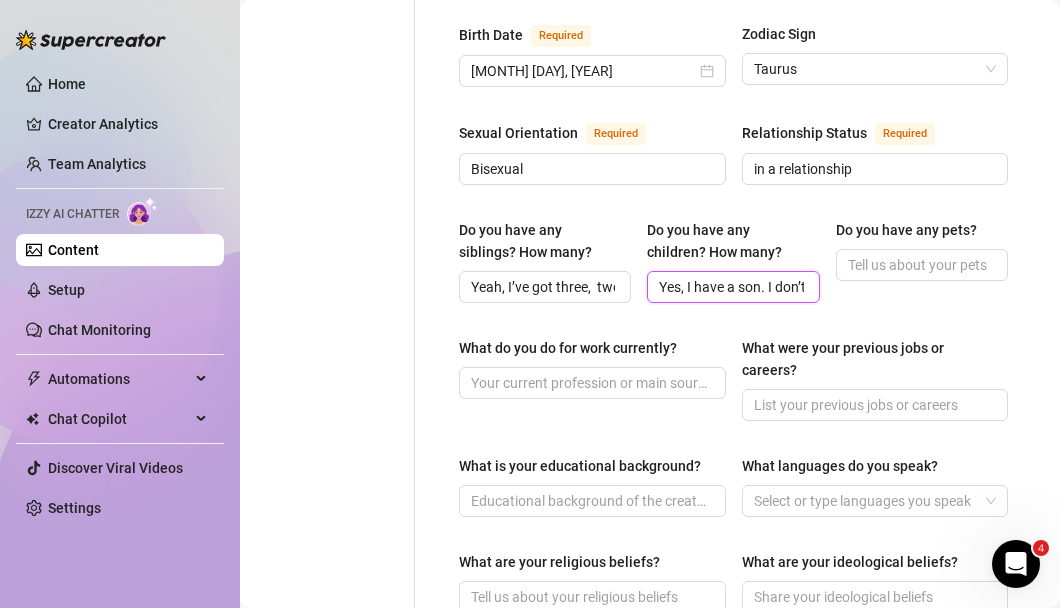 scroll, scrollTop: 0, scrollLeft: 436, axis: horizontal 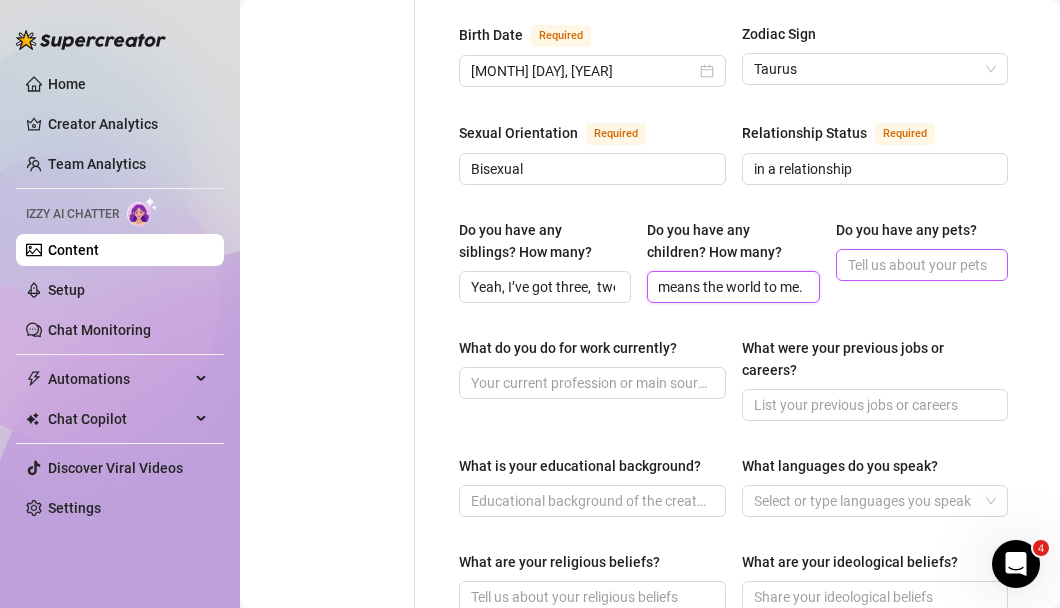 type on "Yes, I have a son. I don’t share much about that part of my life, but he means the world to me." 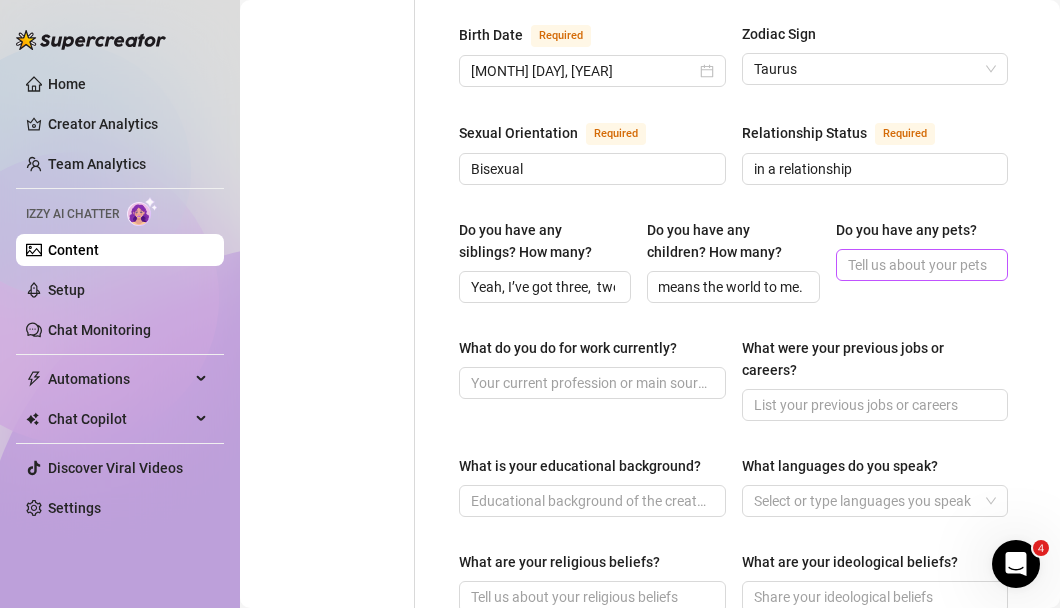click at bounding box center (922, 265) 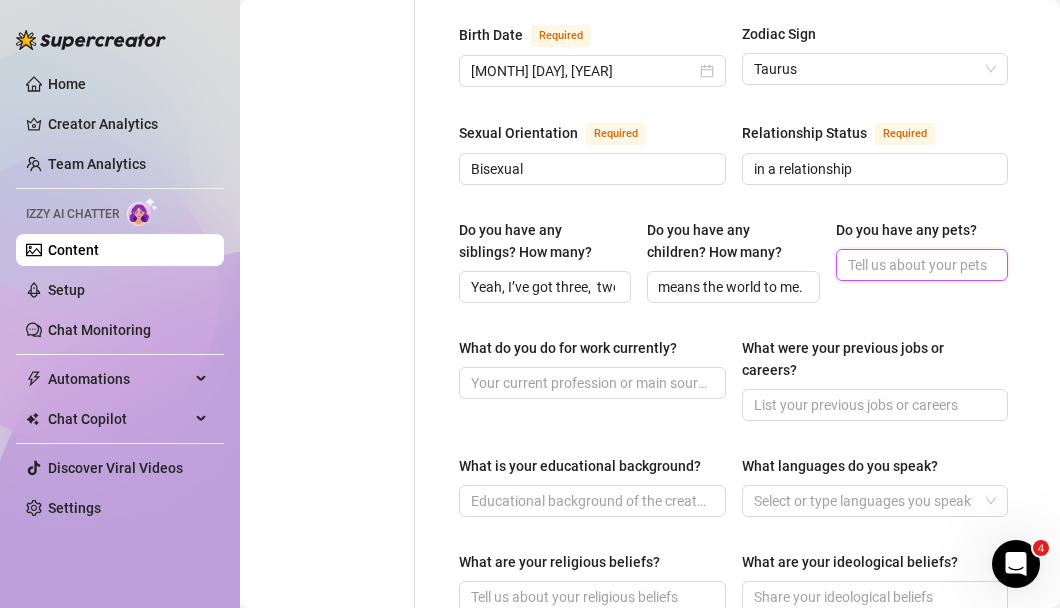 scroll, scrollTop: 0, scrollLeft: 0, axis: both 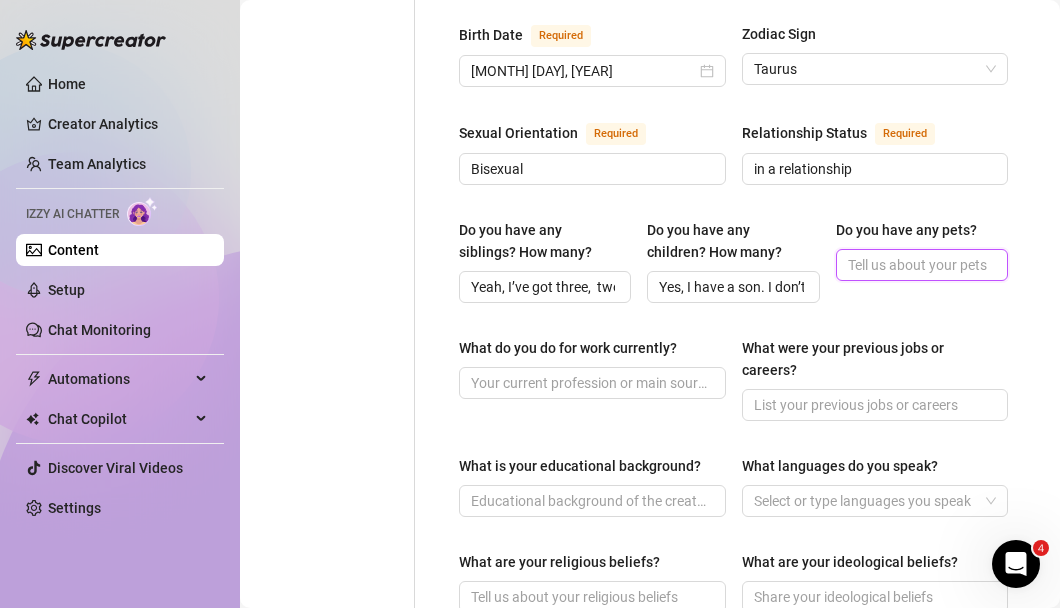 click on "Do you have any pets?" at bounding box center [920, 265] 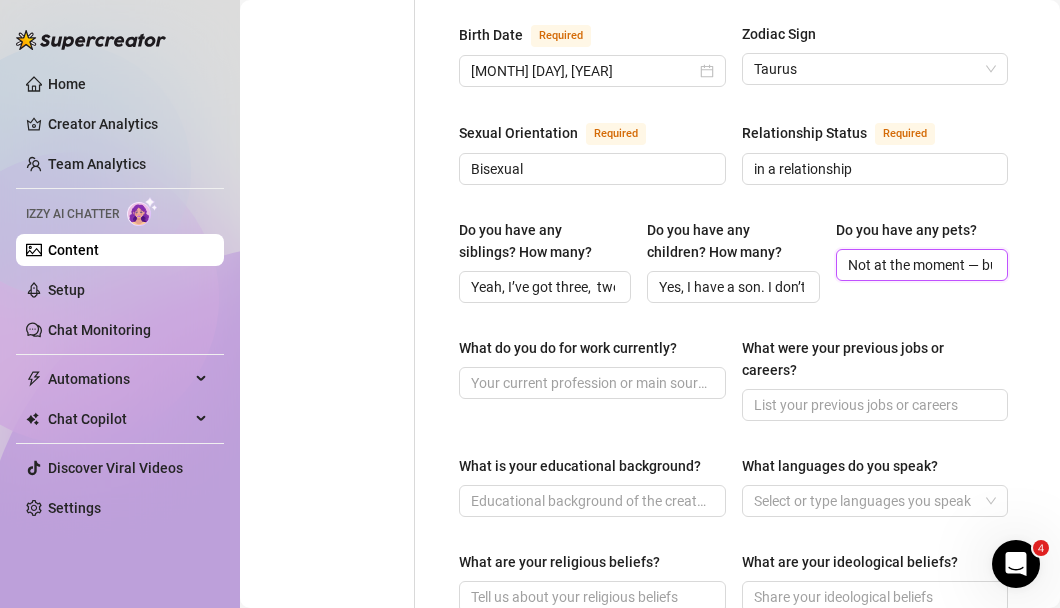 scroll, scrollTop: 0, scrollLeft: 198, axis: horizontal 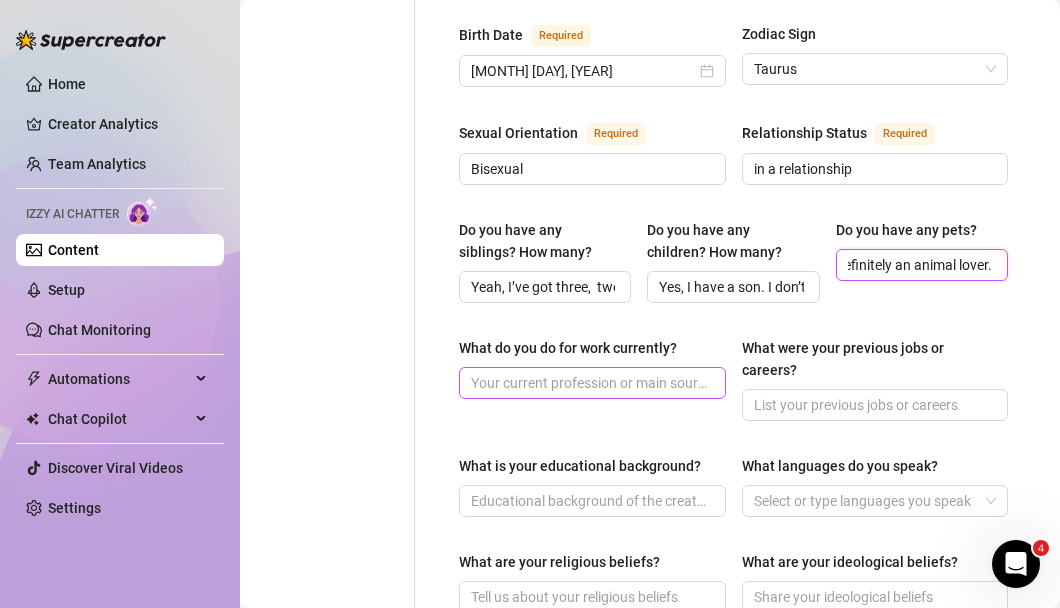 type on "Not at the moment — but I’m definitely an animal lover." 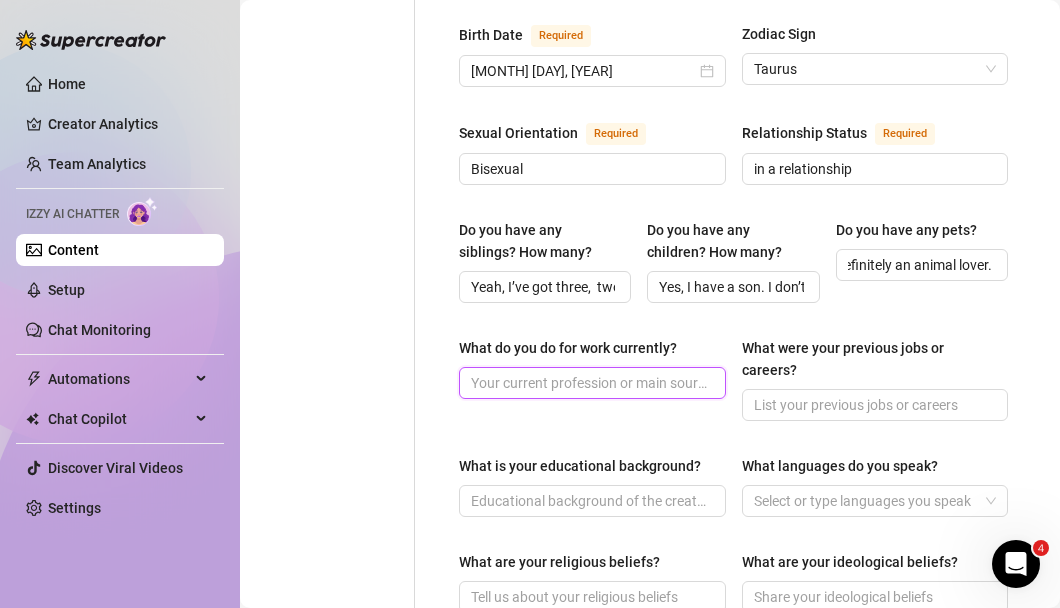 scroll, scrollTop: 0, scrollLeft: 0, axis: both 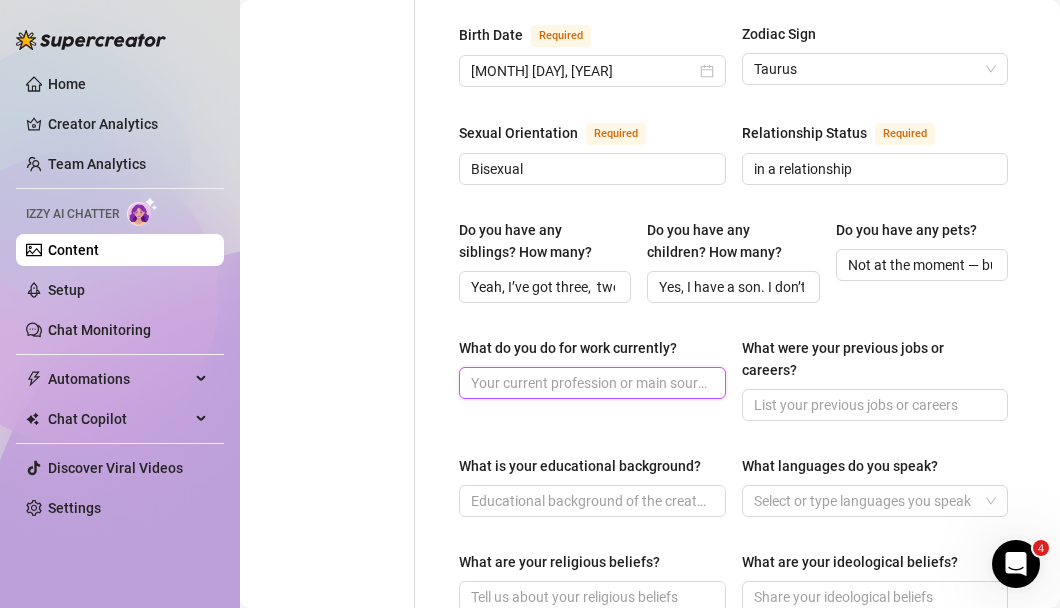 click on "What do you do for work currently?" at bounding box center [590, 383] 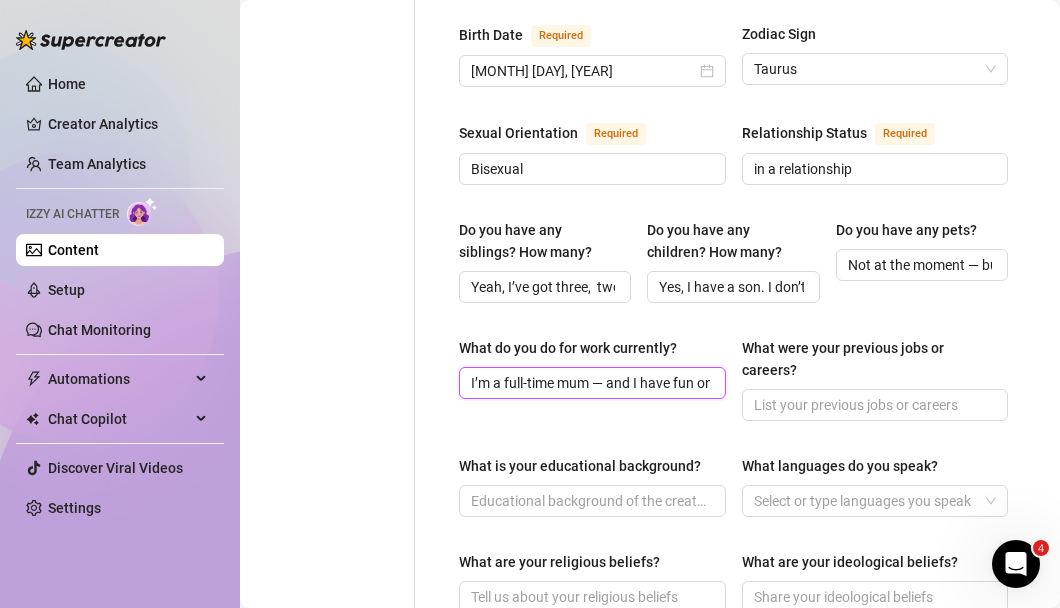 scroll, scrollTop: 0, scrollLeft: 217, axis: horizontal 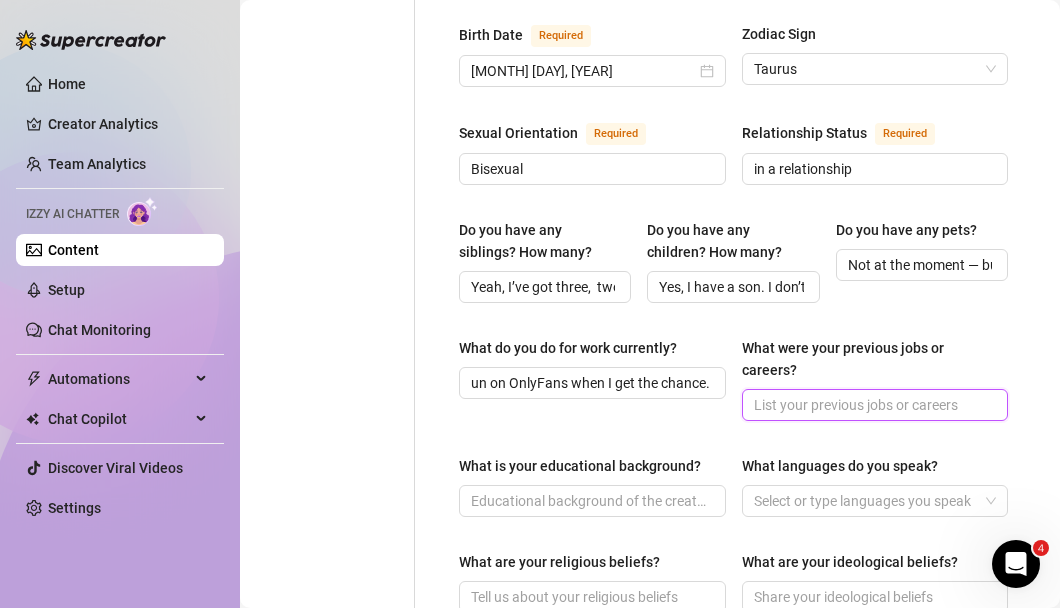 click on "What were your previous jobs or careers?" at bounding box center (873, 405) 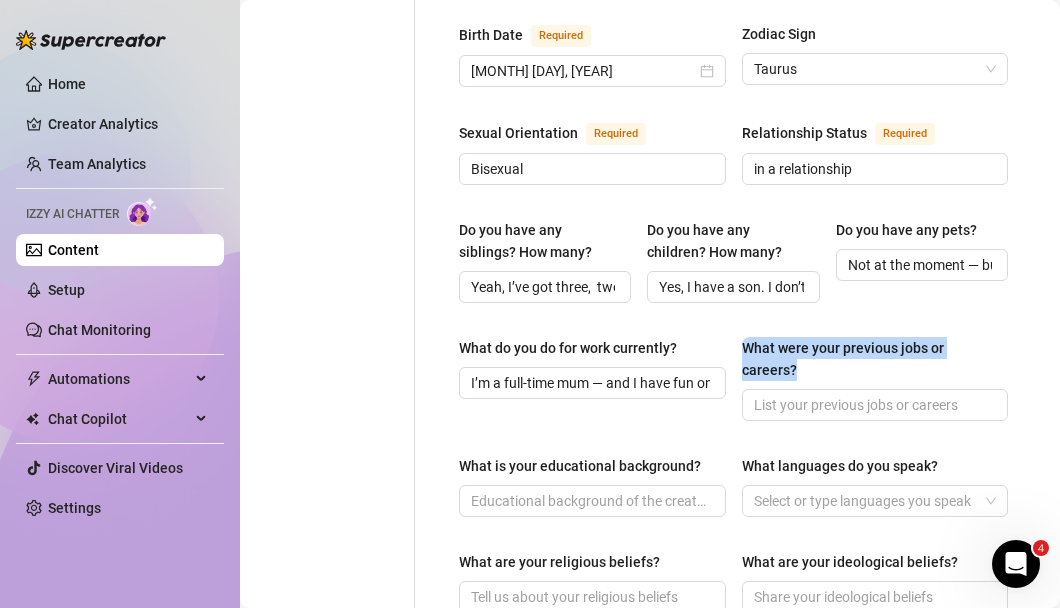 drag, startPoint x: 801, startPoint y: 359, endPoint x: 735, endPoint y: 344, distance: 67.68308 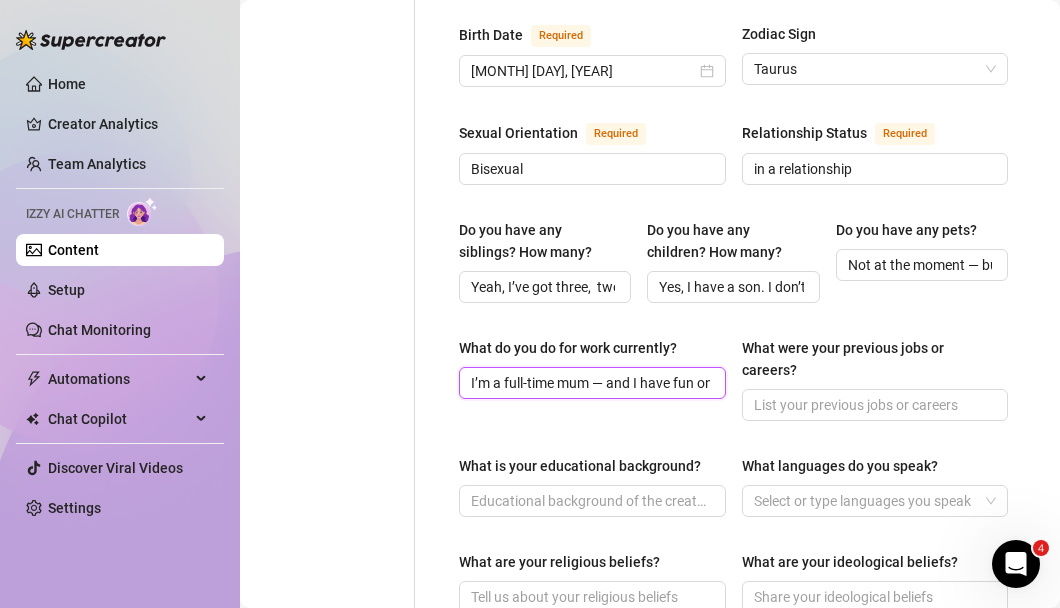 click on "I’m a full-time mum — and I have fun on OnlyFans when I get the chance." at bounding box center (590, 383) 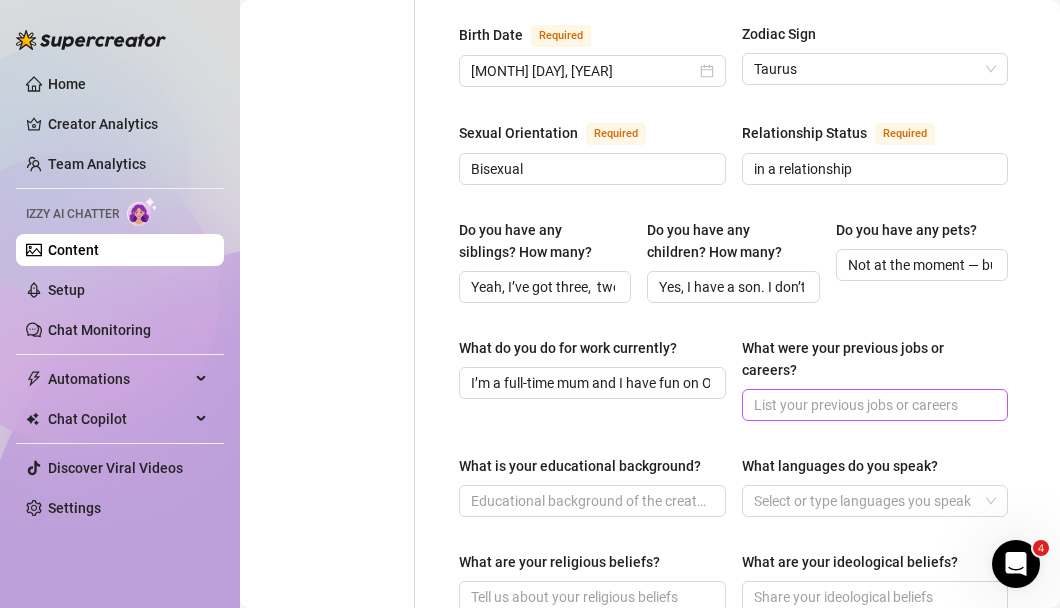 click at bounding box center [875, 405] 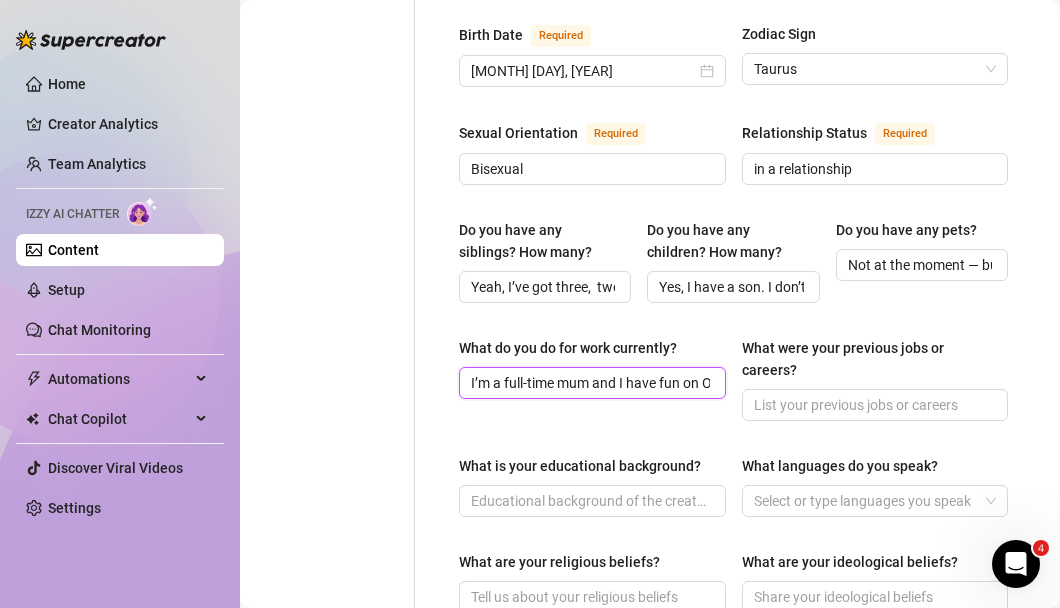 click on "I’m a full-time mum and I have fun on OnlyFans when I get the chance." at bounding box center [590, 383] 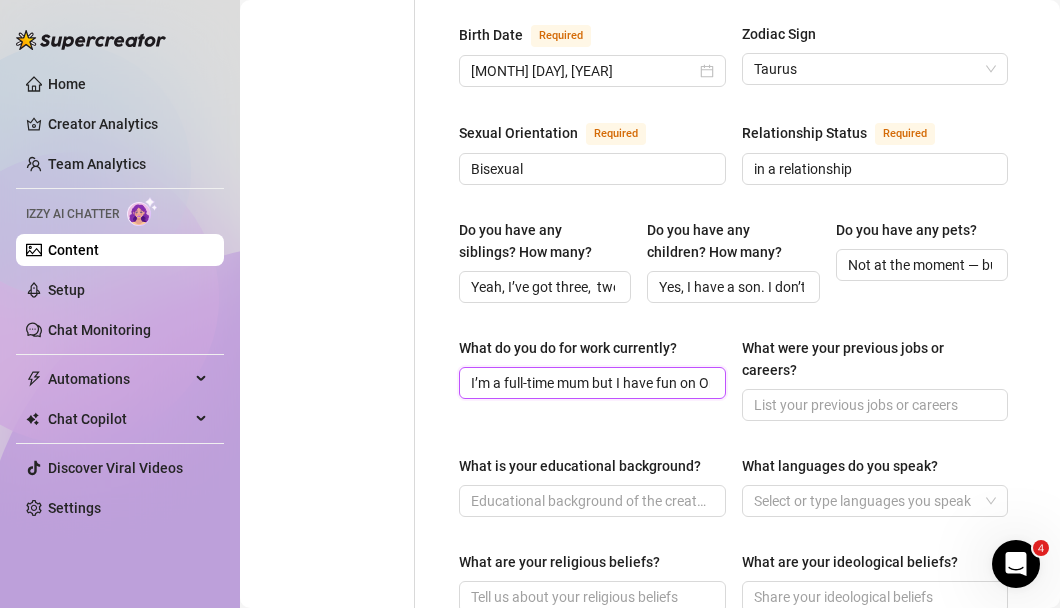 click on "I’m a full-time mum but I have fun on OnlyFans when I get the chance." at bounding box center [590, 383] 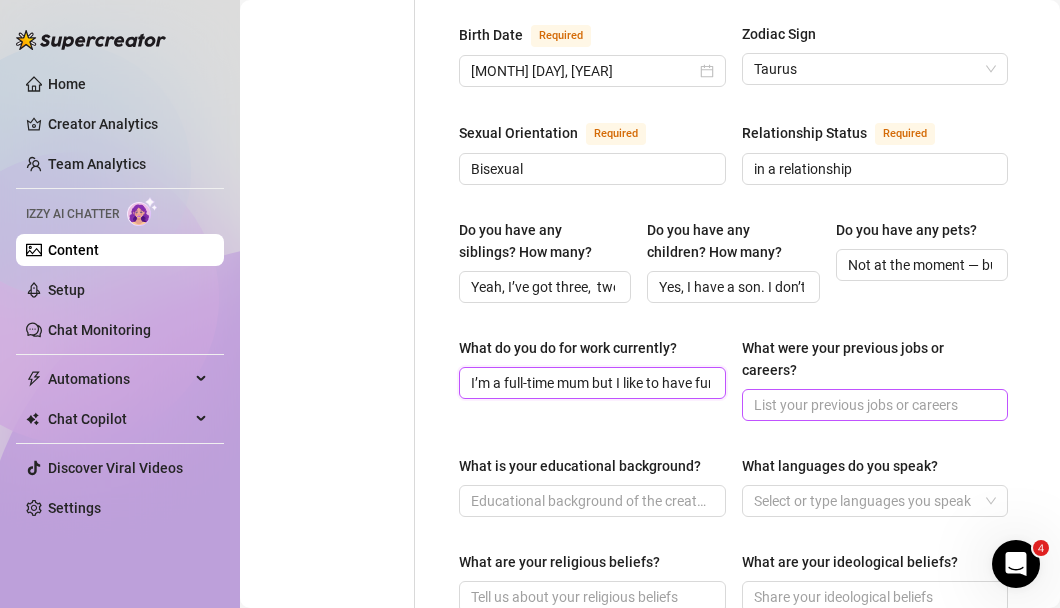 type on "I’m a full-time mum but I like to have fun on OnlyFans when I get the chance." 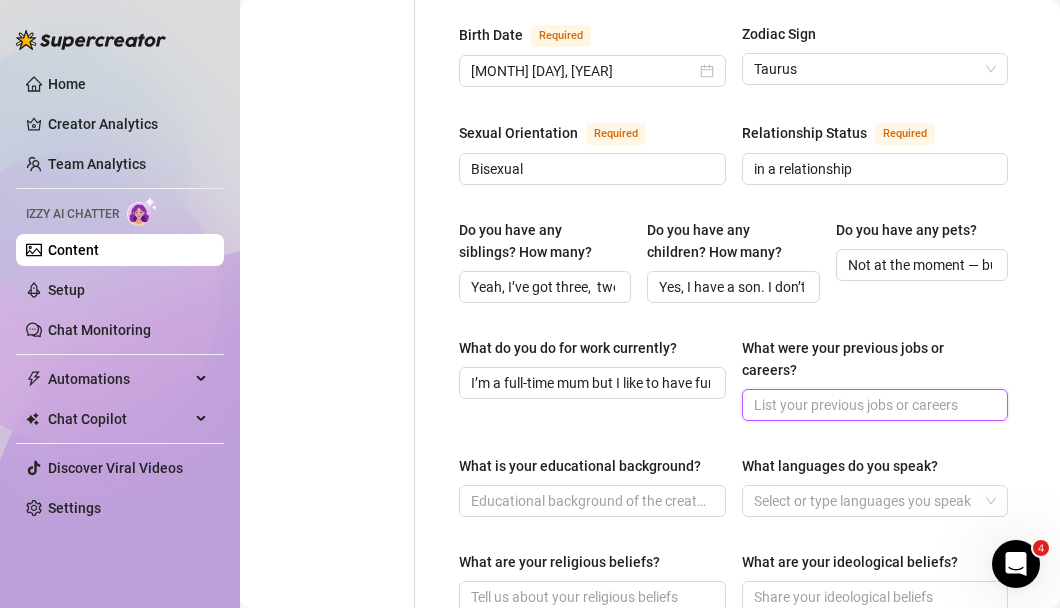 click on "What were your previous jobs or careers?" at bounding box center (873, 405) 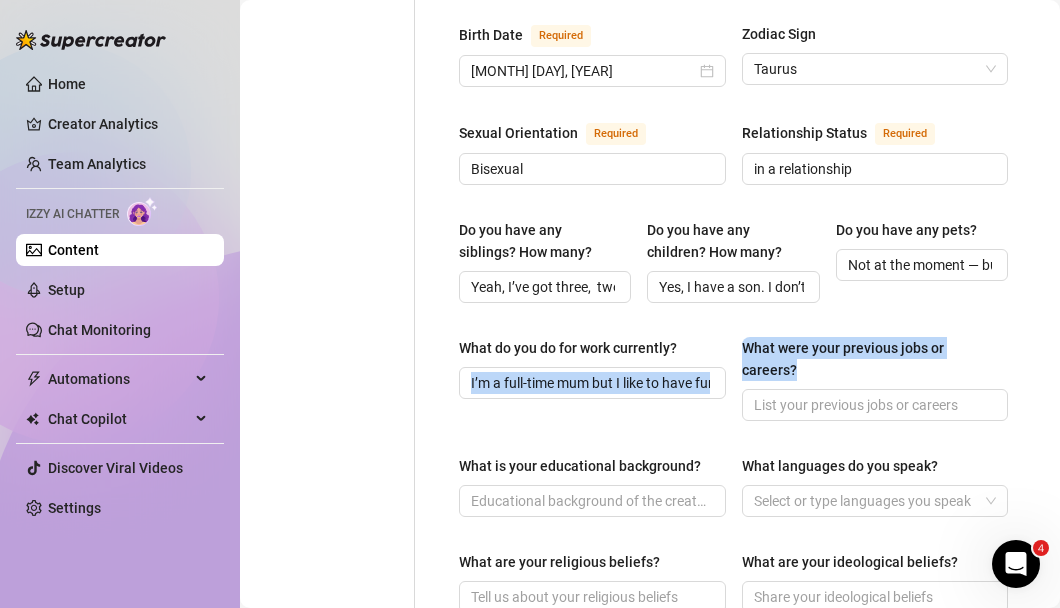 drag, startPoint x: 815, startPoint y: 368, endPoint x: 721, endPoint y: 354, distance: 95.036835 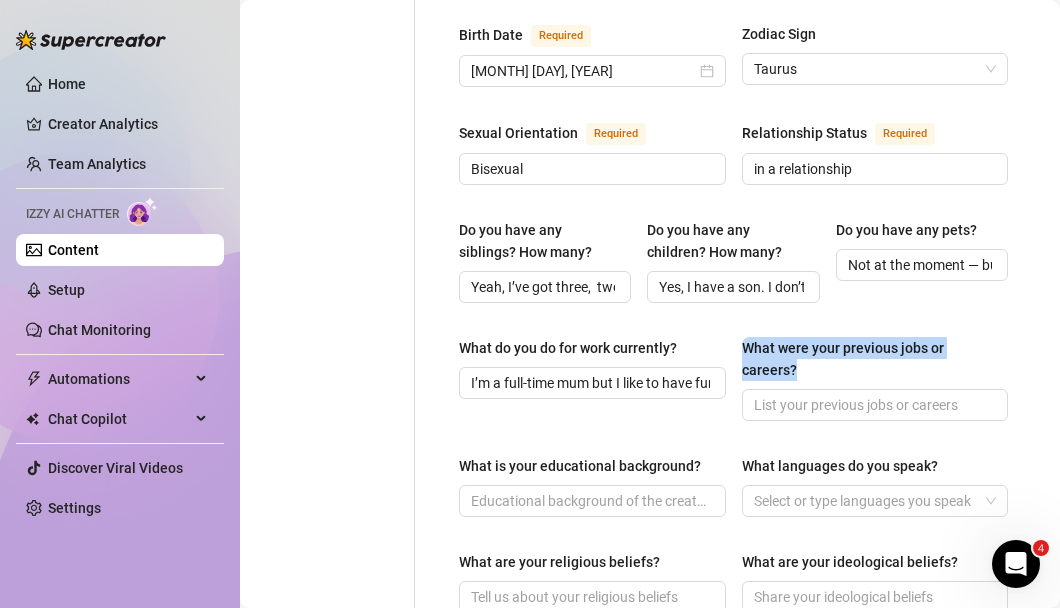 drag, startPoint x: 816, startPoint y: 366, endPoint x: 736, endPoint y: 348, distance: 82 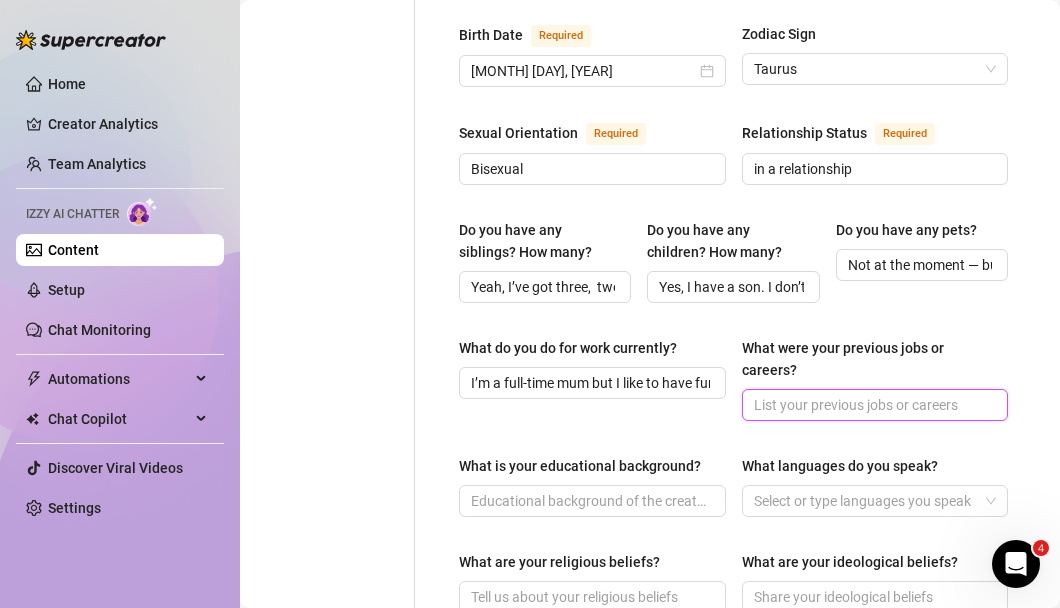 click on "What were your previous jobs or careers?" at bounding box center (873, 405) 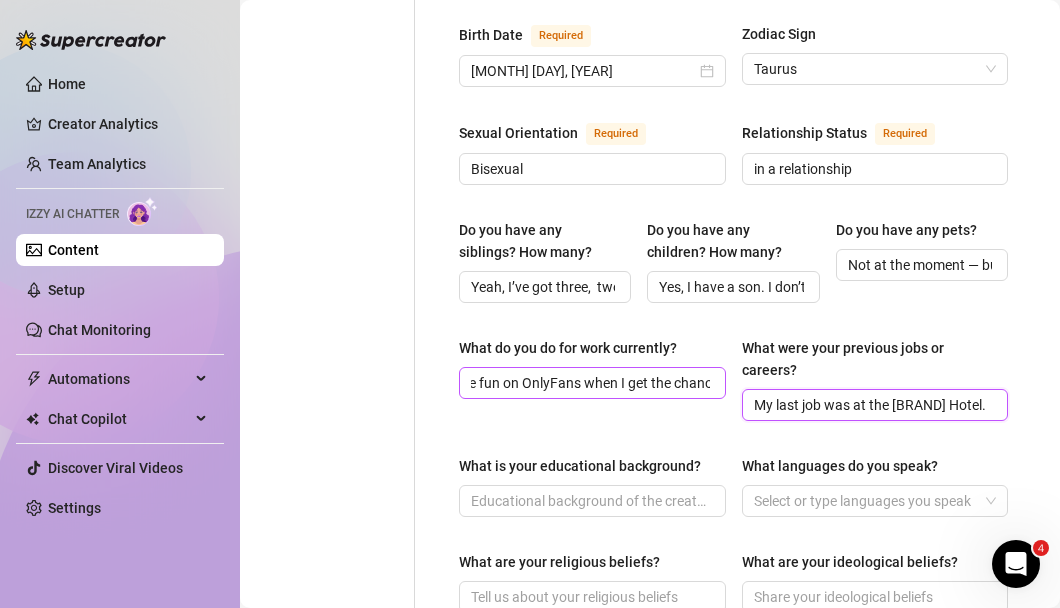 scroll, scrollTop: 0, scrollLeft: 240, axis: horizontal 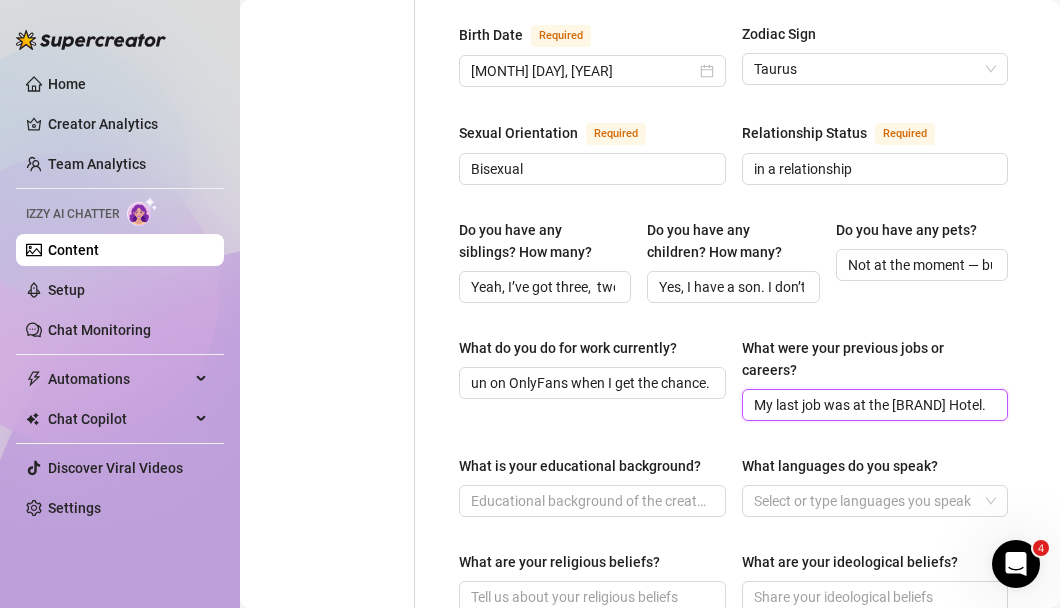type on "My last job was at the [BRAND] Hotel." 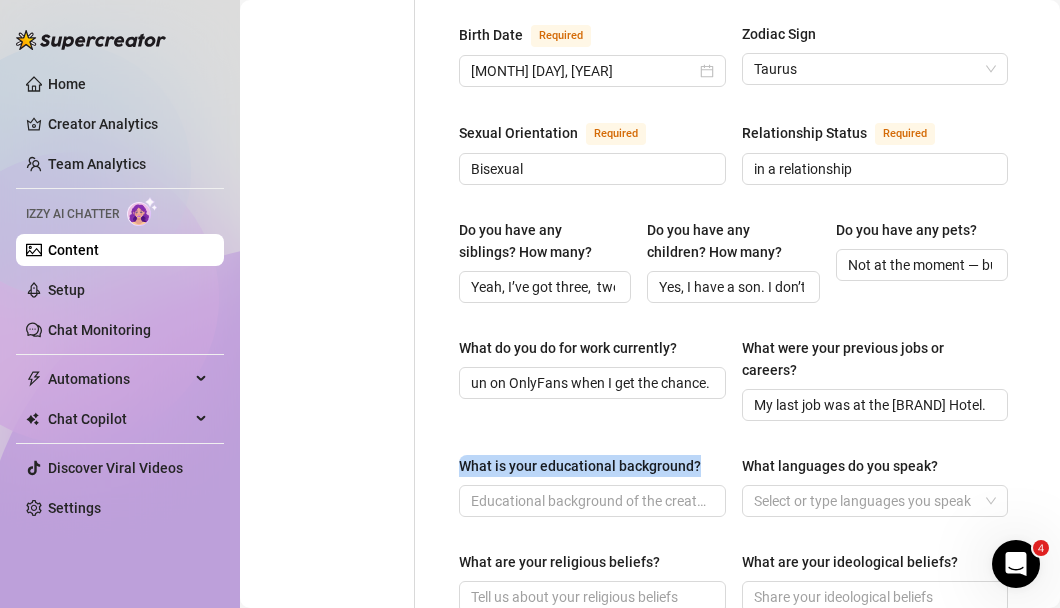 drag, startPoint x: 703, startPoint y: 458, endPoint x: 434, endPoint y: 460, distance: 269.00745 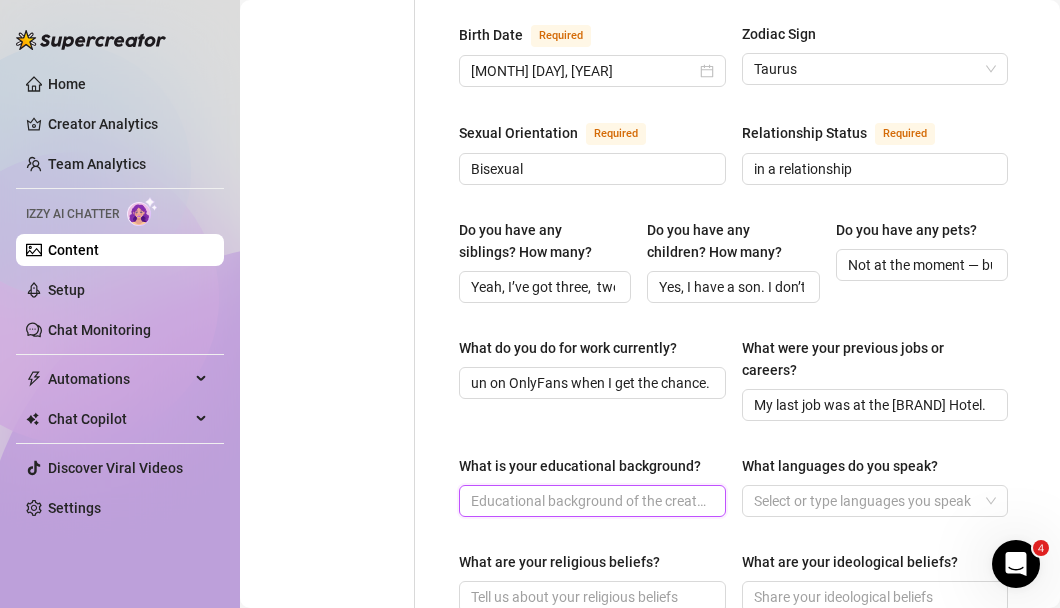 click on "What is your educational background?" at bounding box center [590, 501] 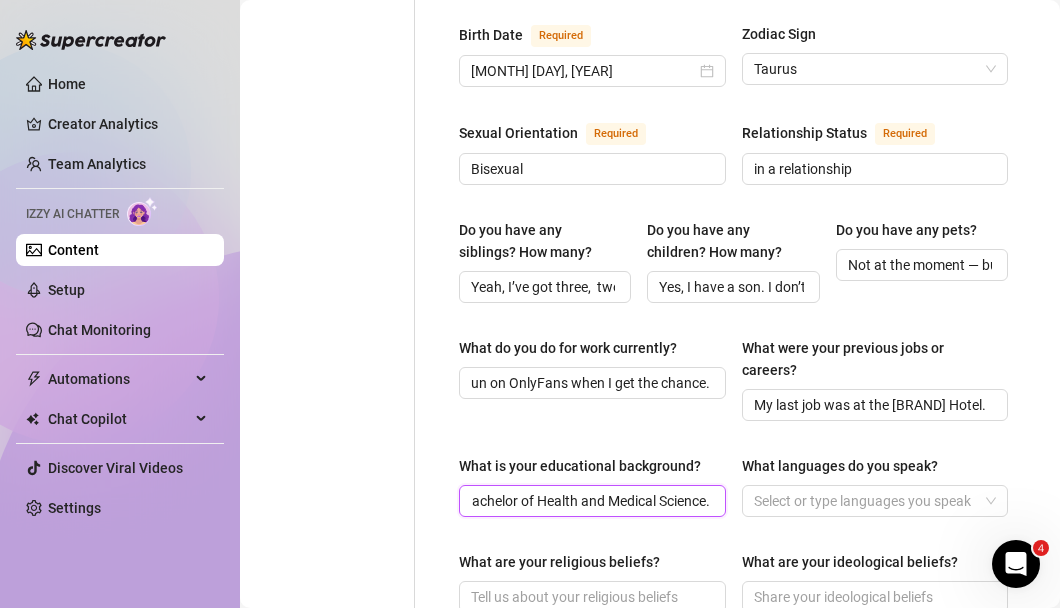 scroll, scrollTop: 0, scrollLeft: 113, axis: horizontal 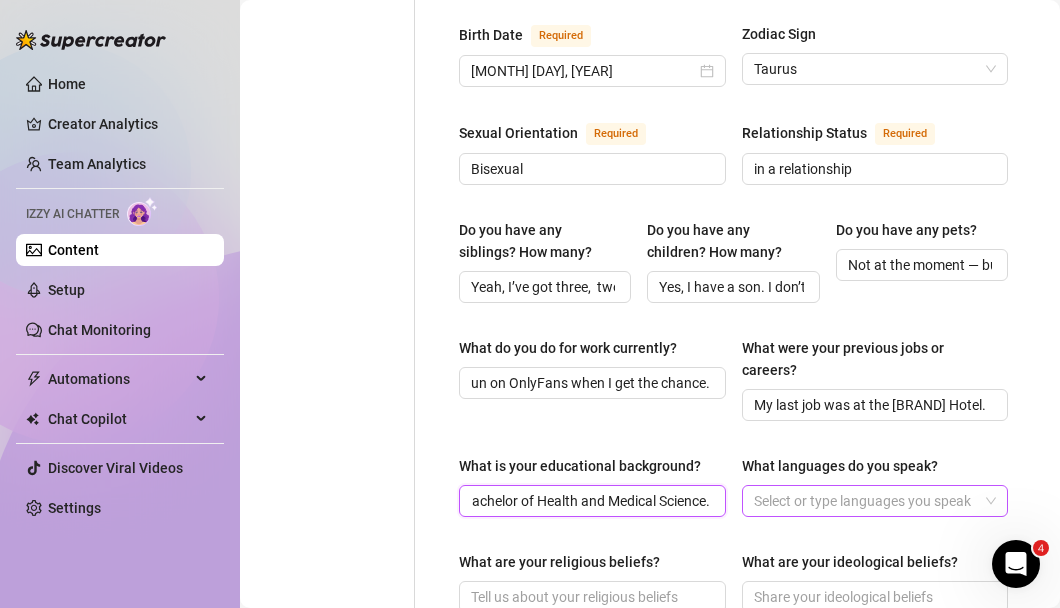 click at bounding box center (865, 501) 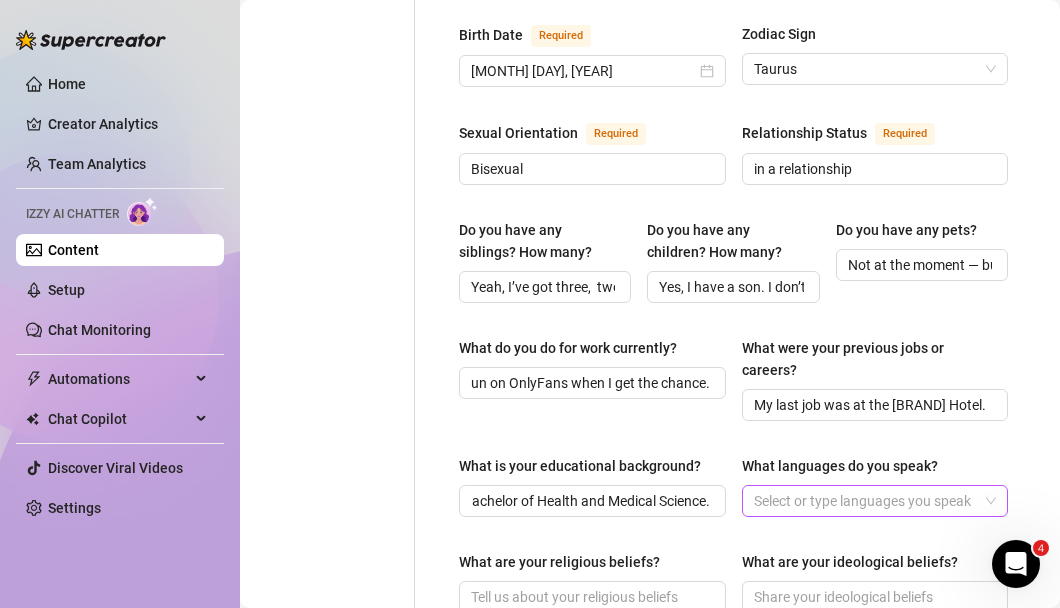 scroll, scrollTop: 0, scrollLeft: 0, axis: both 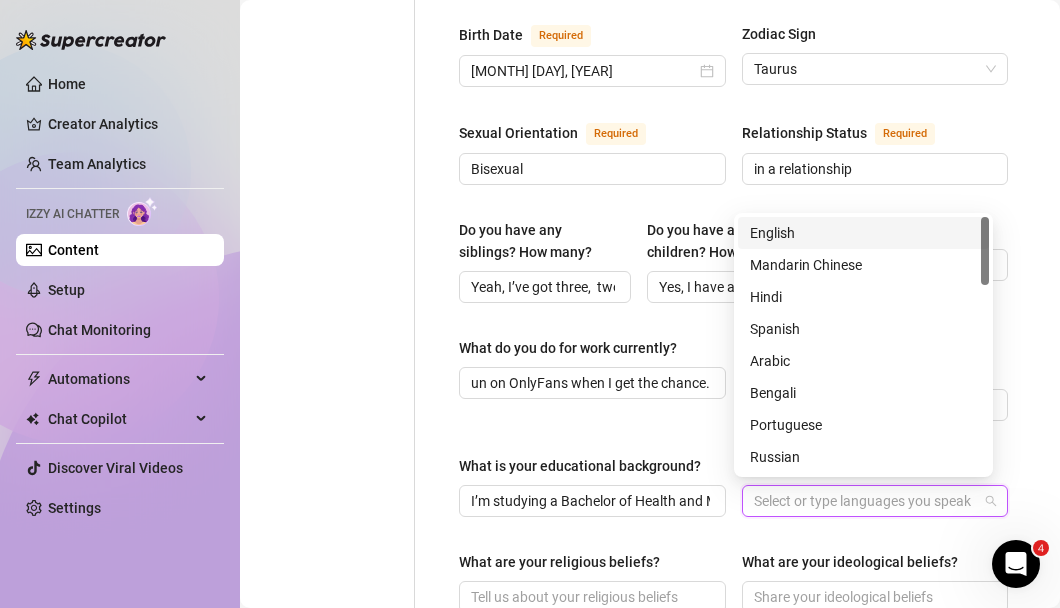 click on "English" at bounding box center (863, 233) 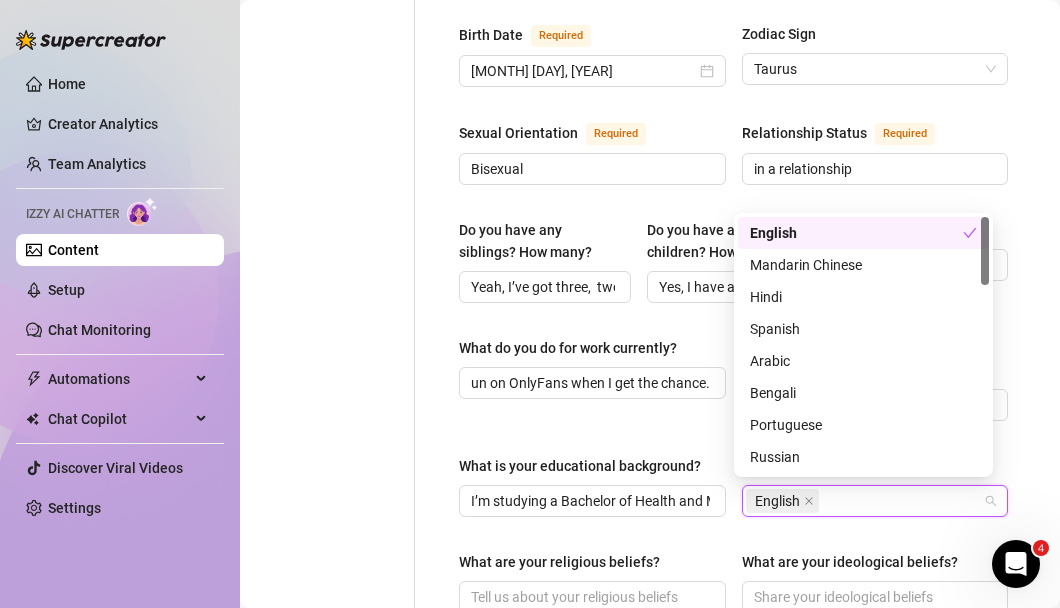 click on "Name Required [FIRST] [LAST] Nickname(s) [NICKNAME] Gender Required Female Male Non-Binary / Genderqueer Agender Bigender Genderfluid Other Where did you grow up? Required [CITY] Where is your current homebase? (City/Area of your home) Required [CITY] What is your timezone of your current location? If you are currently traveling, choose your current location Required [COUNTRY]  ( [TIMEZONE] ) Are you currently traveling? If so, where are you right now? what are you doing there? Birth Date Required [MONTH] [DAY], [YEAR] Zodiac Sign Taurus Sexual Orientation Required Bisexual Relationship Status Required in a relationship Do you have any siblings? How many? Yeah, I’ve got three,  two brothers and a sister. I’m the oldest. Do you have any children? How many? Yes, I have a son. I don’t share much about that part of my life, but he means the world to me. Do you have any pets? Not at the moment — but I’m definitely an animal lover. What do you do for work currently? What were your previous jobs or careers? English" at bounding box center (733, 342) 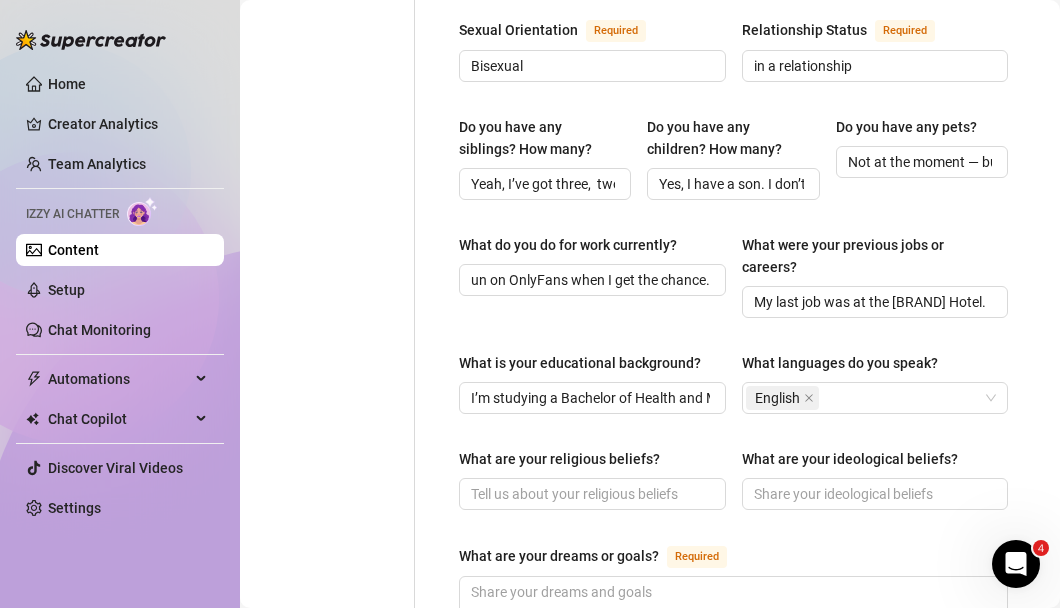 scroll, scrollTop: 833, scrollLeft: 12, axis: both 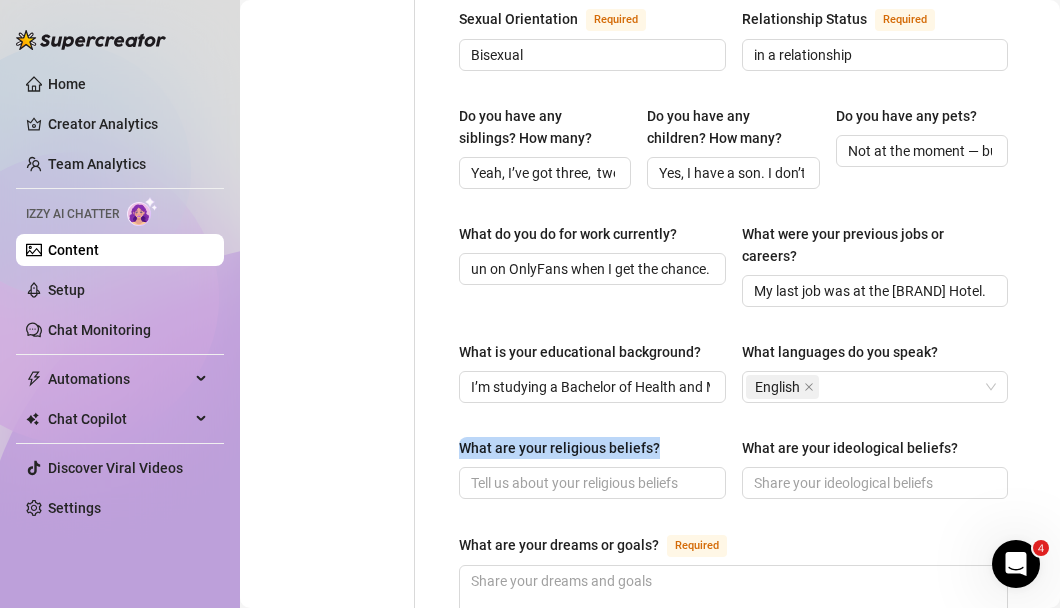drag, startPoint x: 673, startPoint y: 440, endPoint x: 441, endPoint y: 440, distance: 232 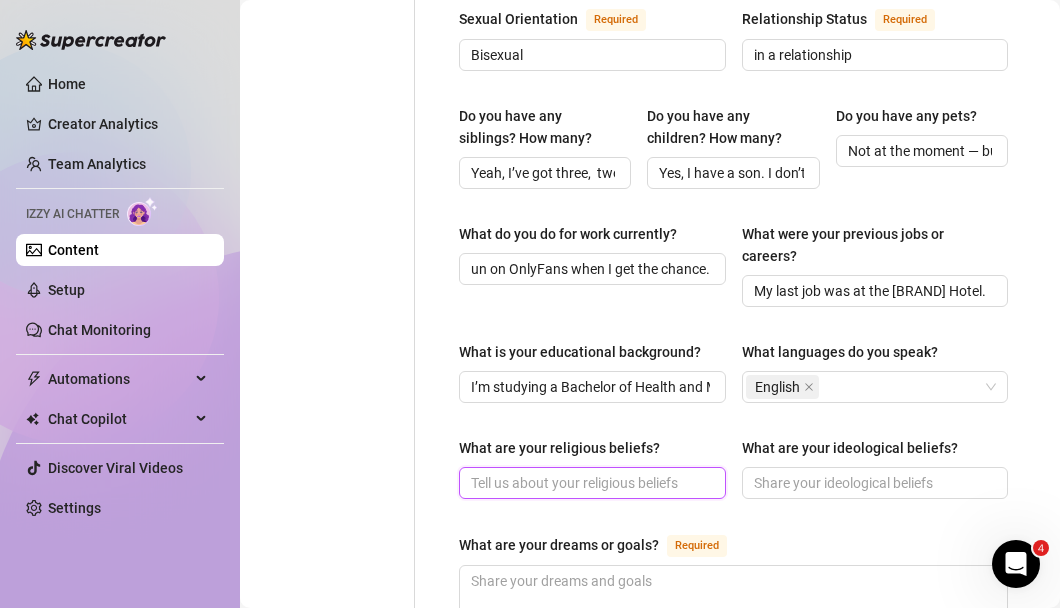 click on "What are your religious beliefs?" at bounding box center [590, 483] 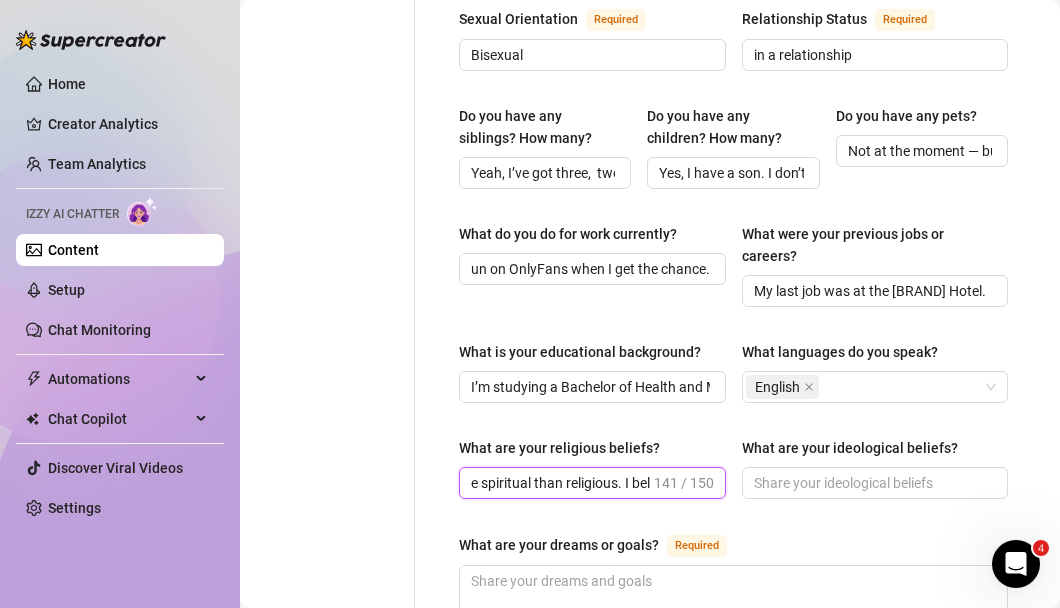 scroll, scrollTop: 0, scrollLeft: 0, axis: both 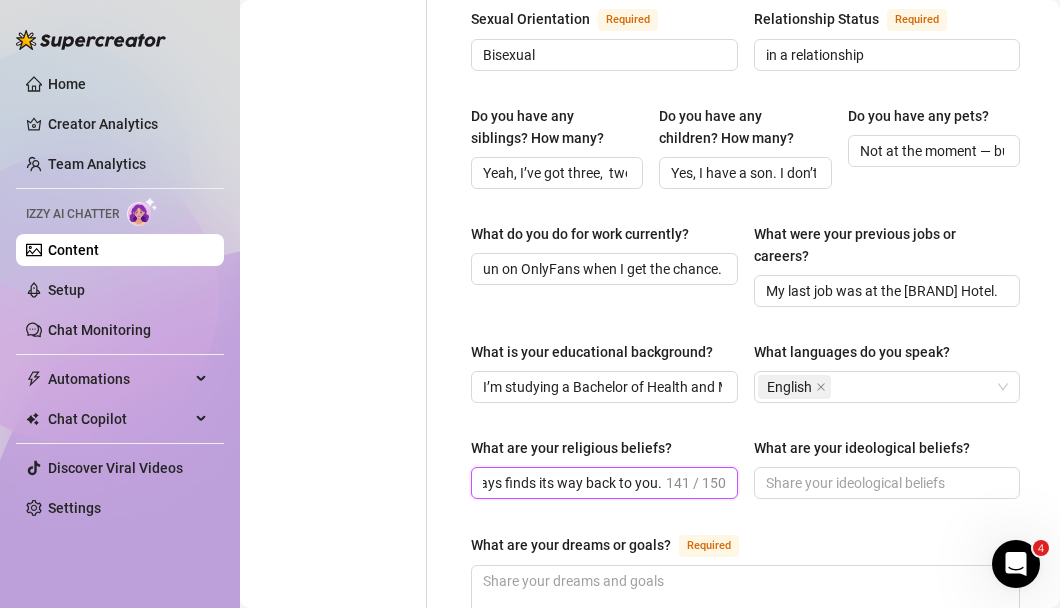type on "I’m more spiritual than religious. I believe in energy, the laws of the universe, and that what you put out always finds its way back to you." 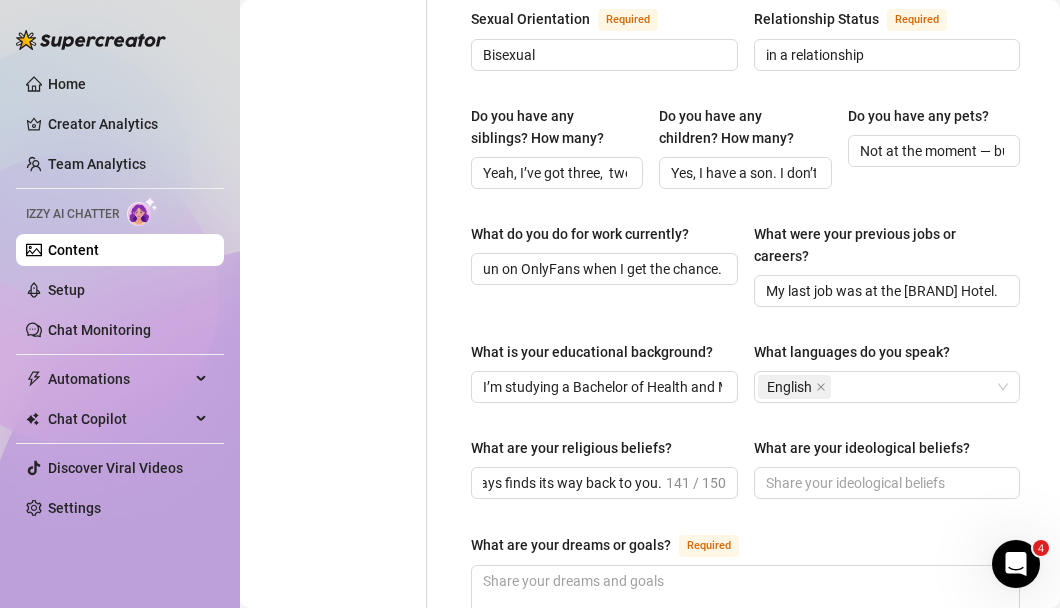 scroll, scrollTop: 0, scrollLeft: 0, axis: both 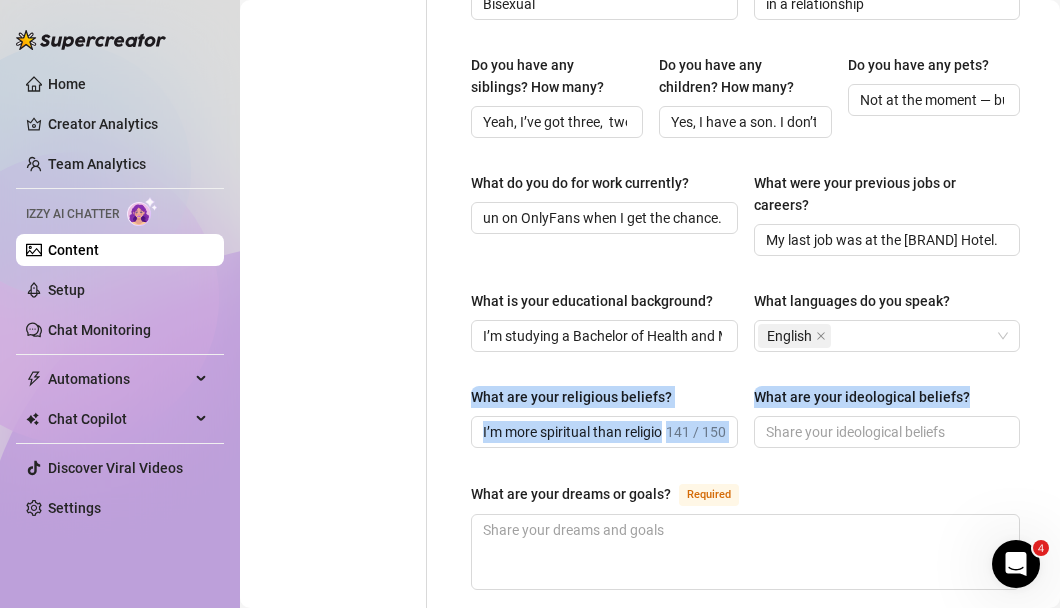 drag, startPoint x: 978, startPoint y: 398, endPoint x: 727, endPoint y: 376, distance: 251.9623 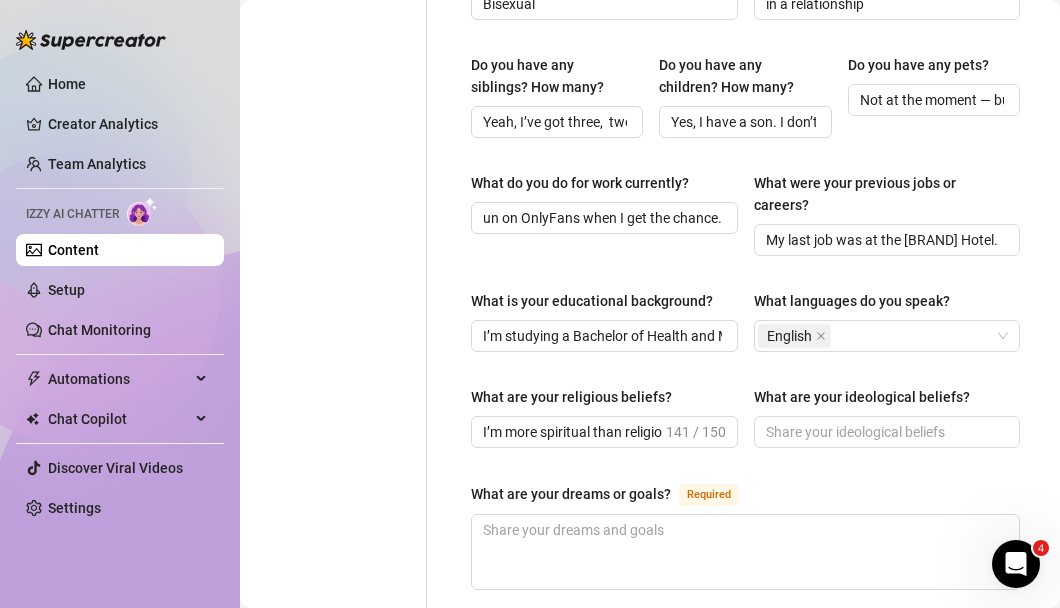 click on "What are your ideological beliefs?" at bounding box center (862, 397) 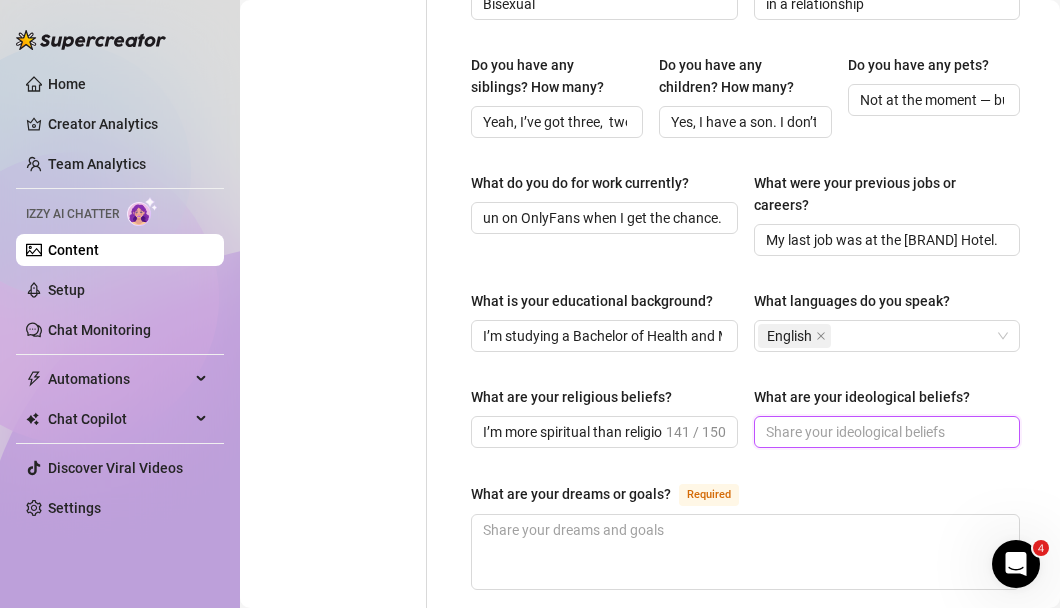 click on "What are your ideological beliefs?" at bounding box center [885, 432] 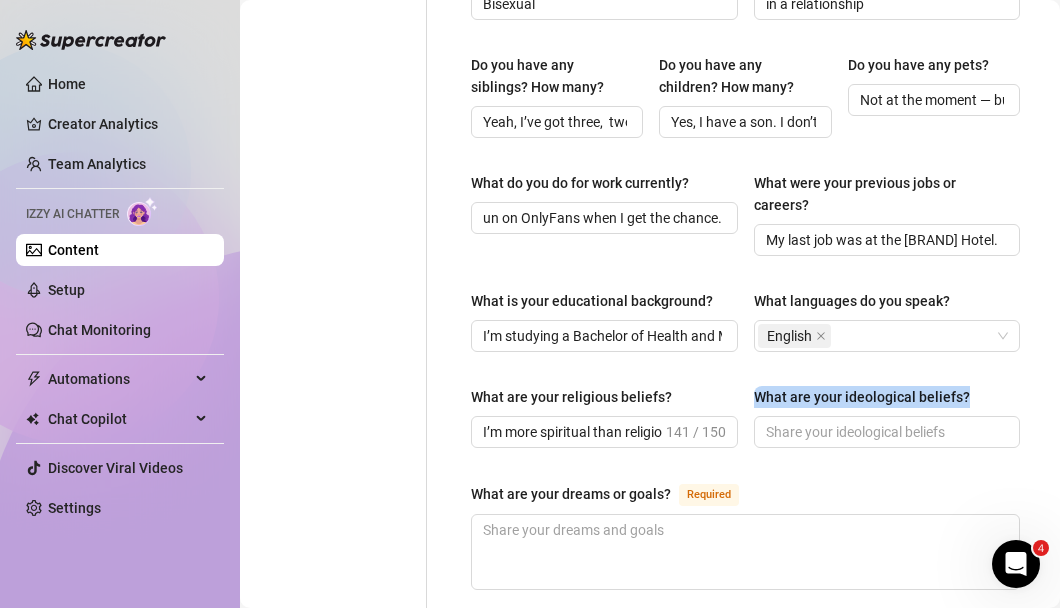 drag, startPoint x: 969, startPoint y: 390, endPoint x: 745, endPoint y: 399, distance: 224.18073 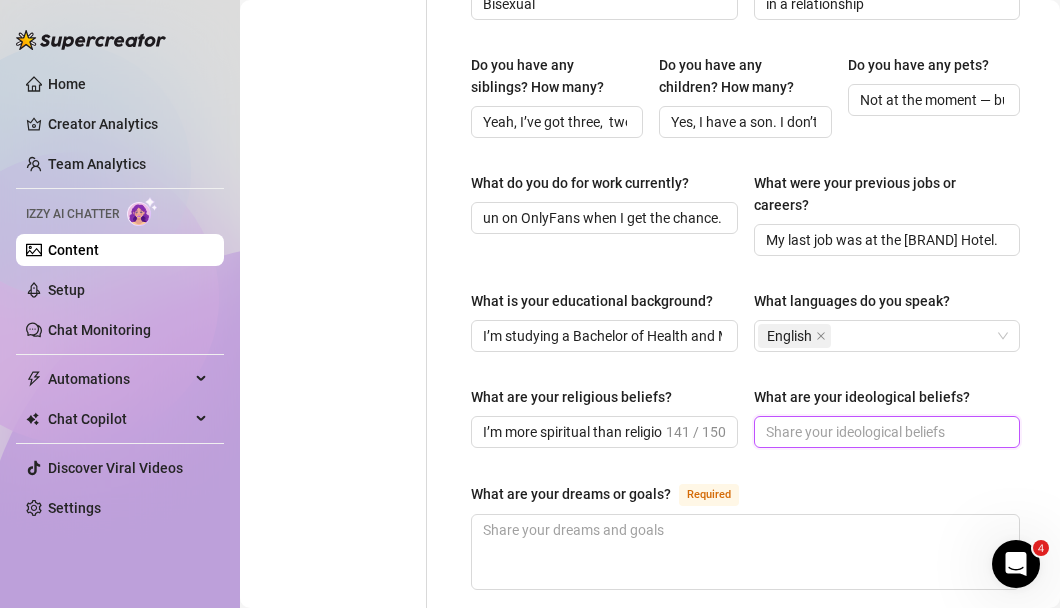 click on "What are your ideological beliefs?" at bounding box center (885, 432) 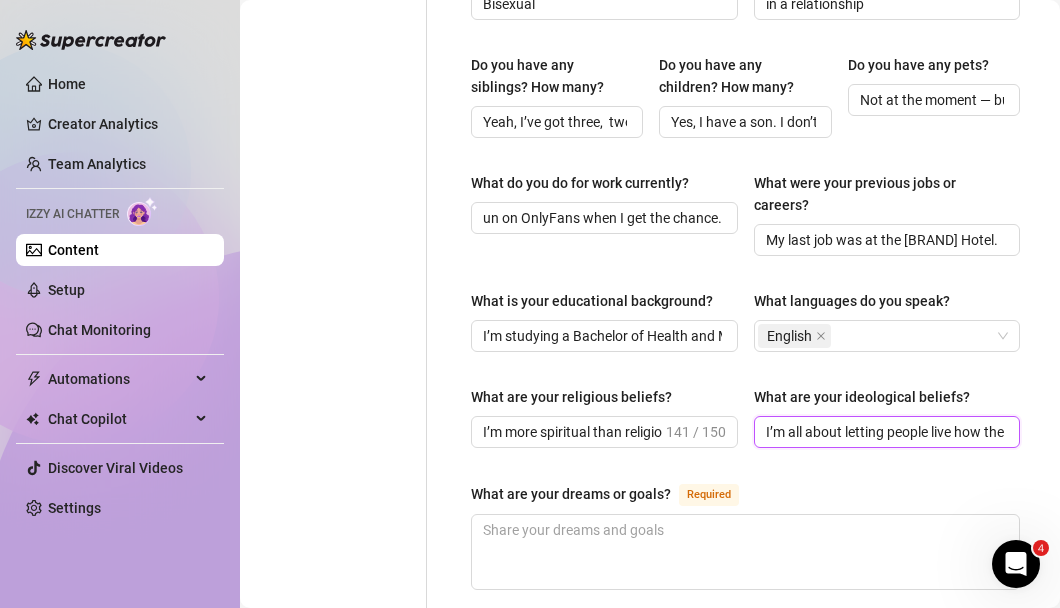 scroll, scrollTop: 0, scrollLeft: 454, axis: horizontal 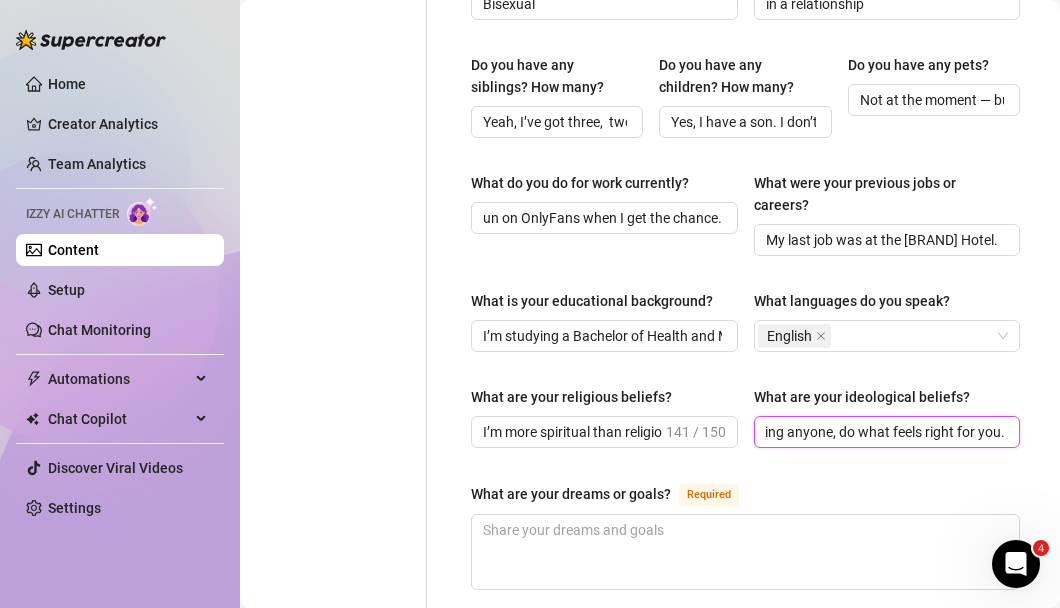type on "I’m all about letting people live how they want. As long as you’re not hurting anyone, do what feels right for you." 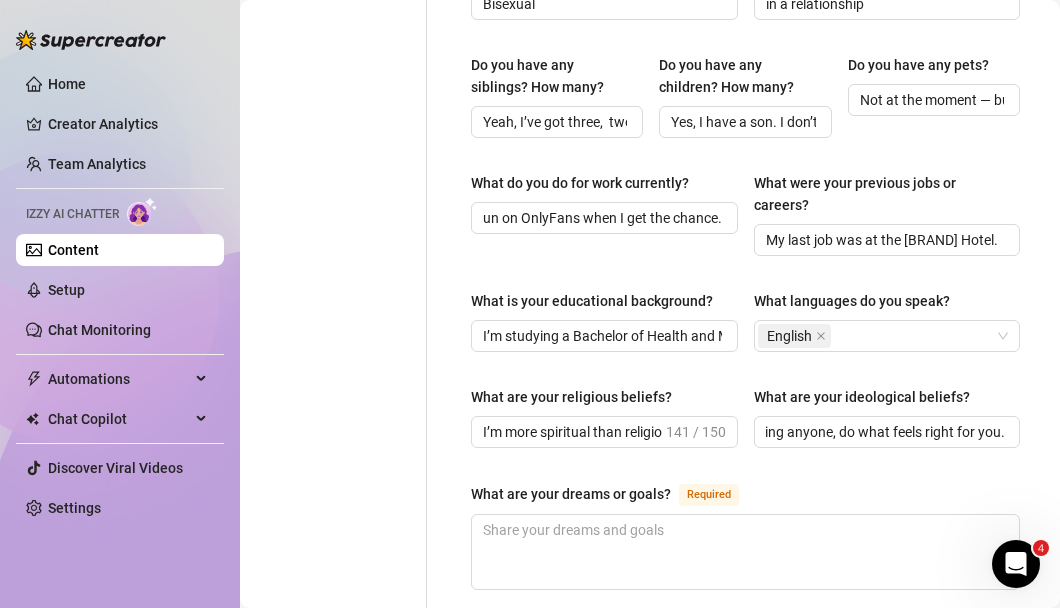 scroll, scrollTop: 0, scrollLeft: 0, axis: both 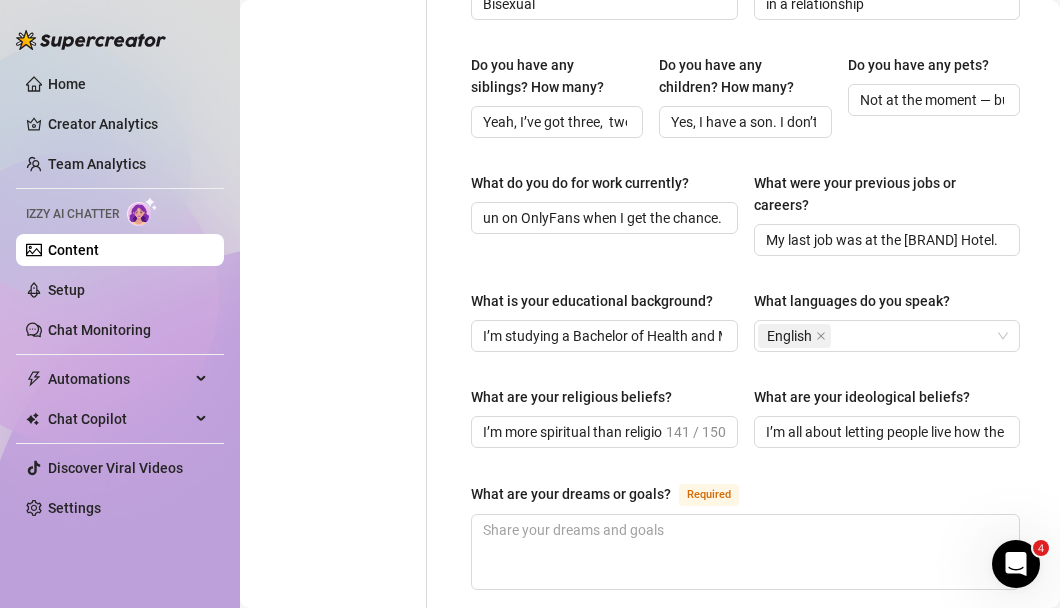 click on "What are your dreams or goals? Required" at bounding box center (745, 498) 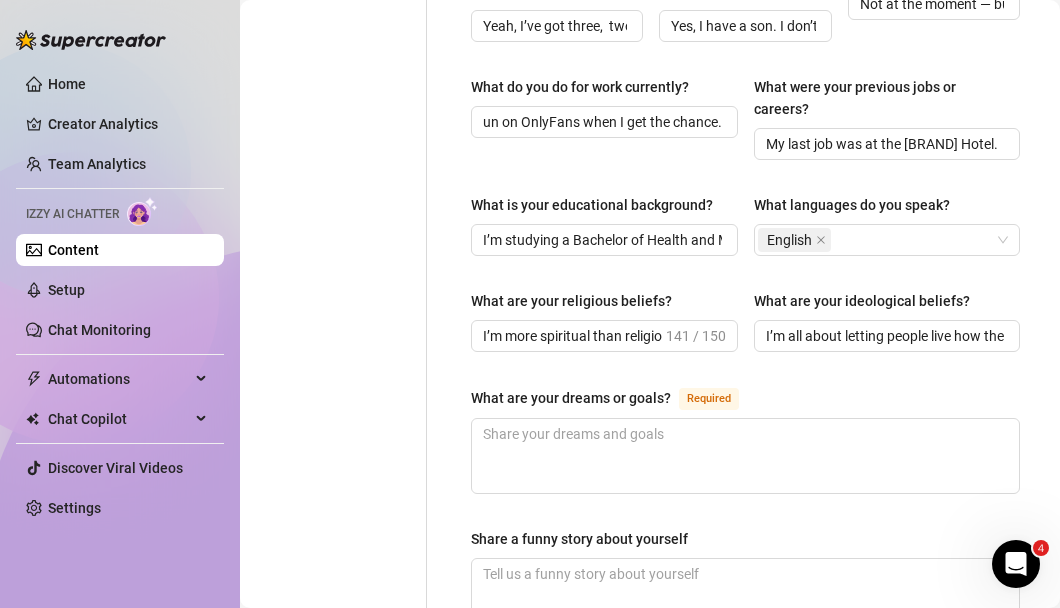 scroll, scrollTop: 987, scrollLeft: 0, axis: vertical 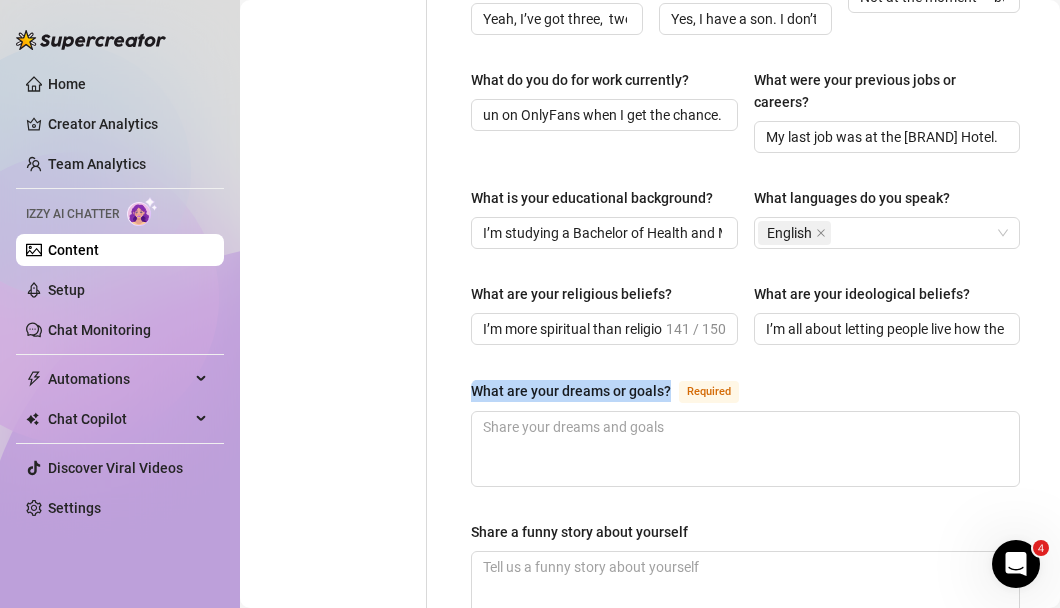 drag, startPoint x: 666, startPoint y: 390, endPoint x: 464, endPoint y: 387, distance: 202.02228 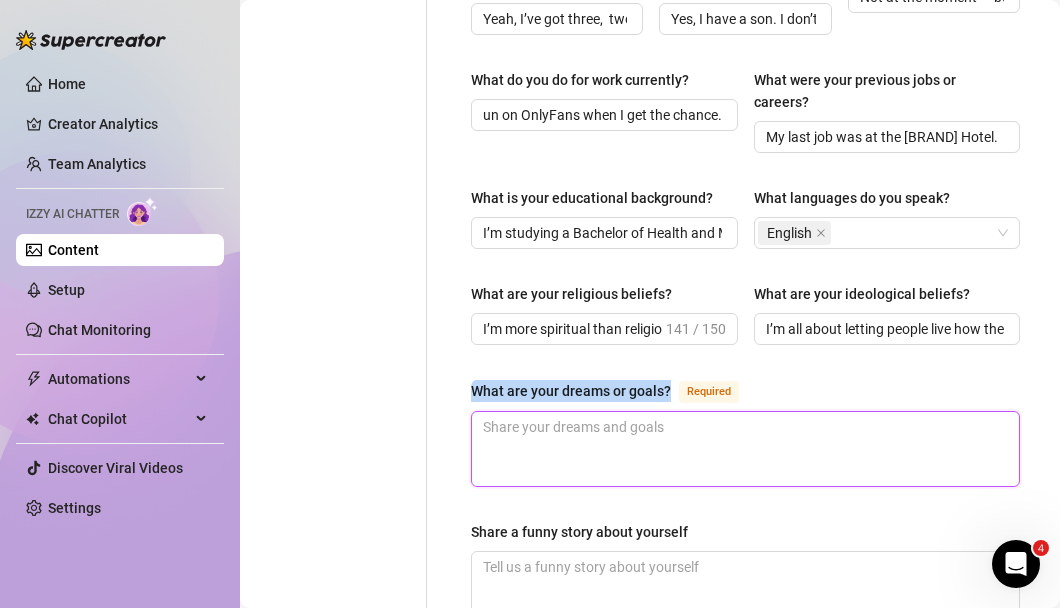 click on "What are your dreams or goals? Required" at bounding box center (745, 449) 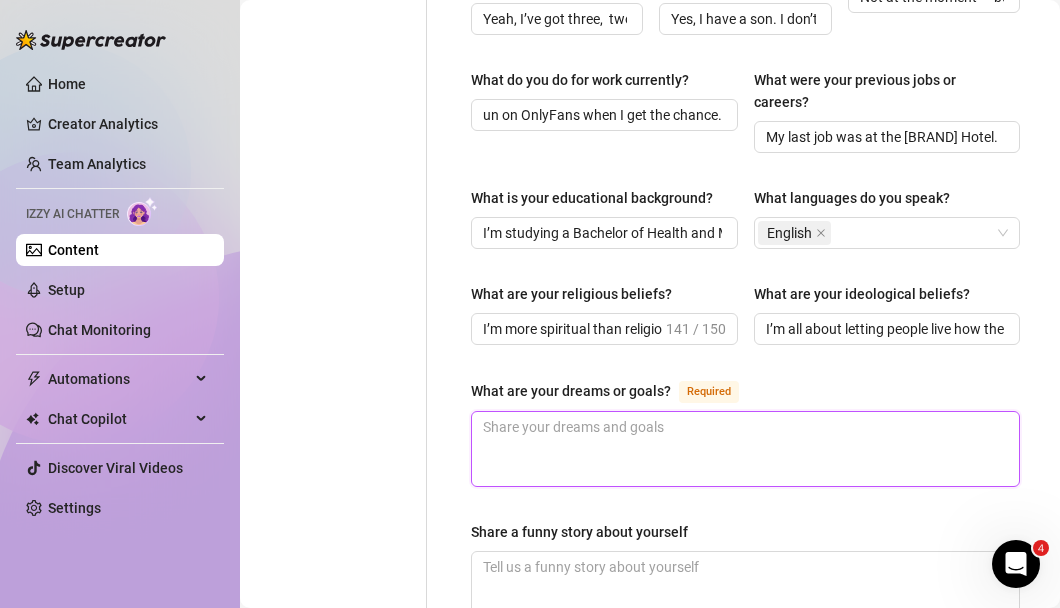 paste on "I’m studying to become a brain surgeon over the next 7 years, and I’d love to get into tattooing while I do it. It feels like the perfect way to fulfill both my academic and creative sides." 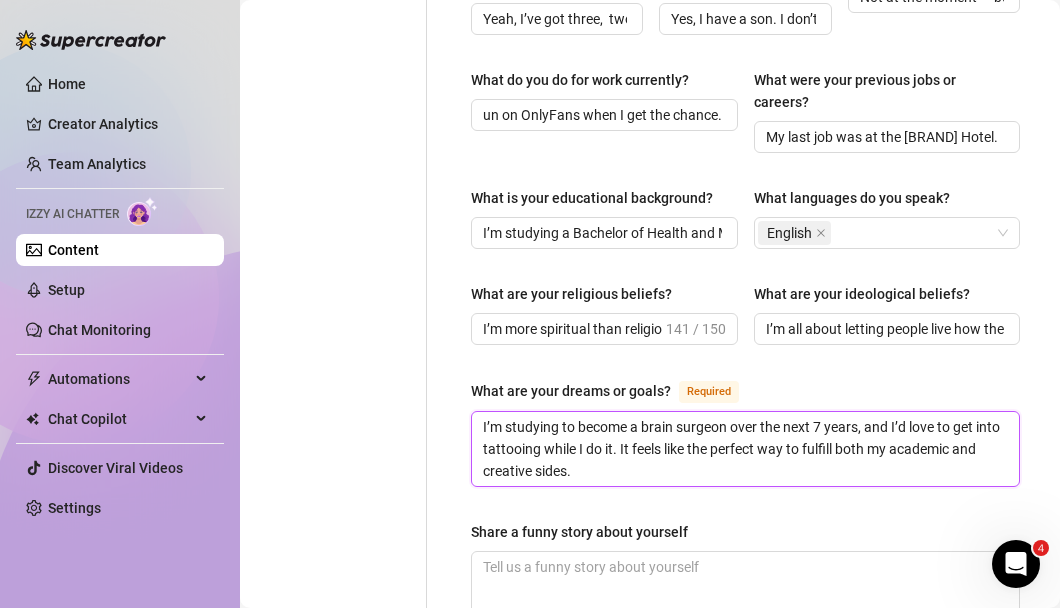 click on "I’m studying to become a brain surgeon over the next 7 years, and I’d love to get into tattooing while I do it. It feels like the perfect way to fulfill both my academic and creative sides." at bounding box center [745, 449] 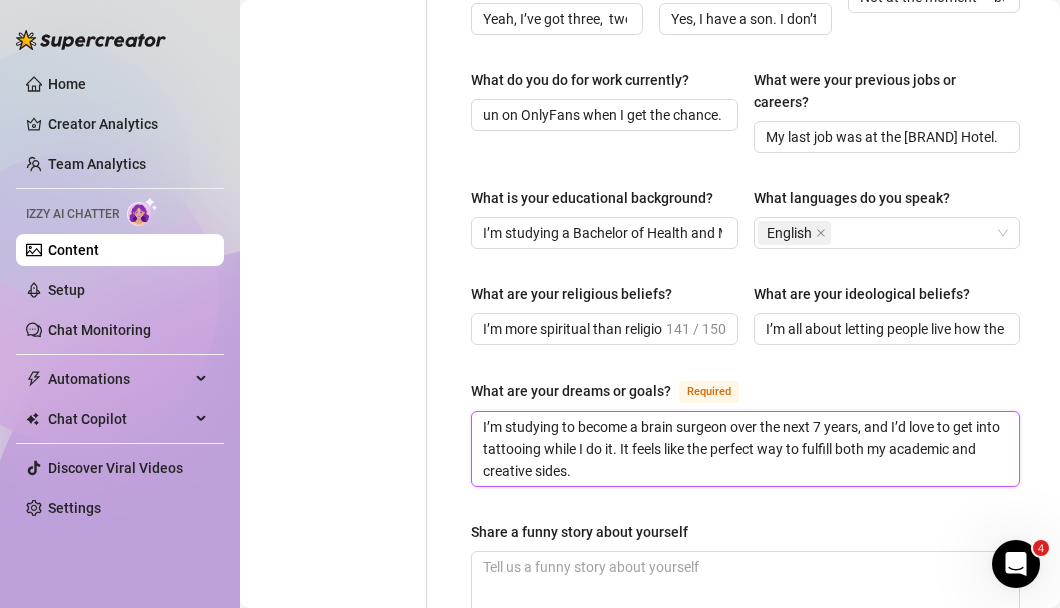 click on "I’m studying to become a brain surgeon over the next 7 years, and I’d love to get into tattooing while I do it. It feels like the perfect way to fulfill both my academic and creative sides." at bounding box center [745, 449] 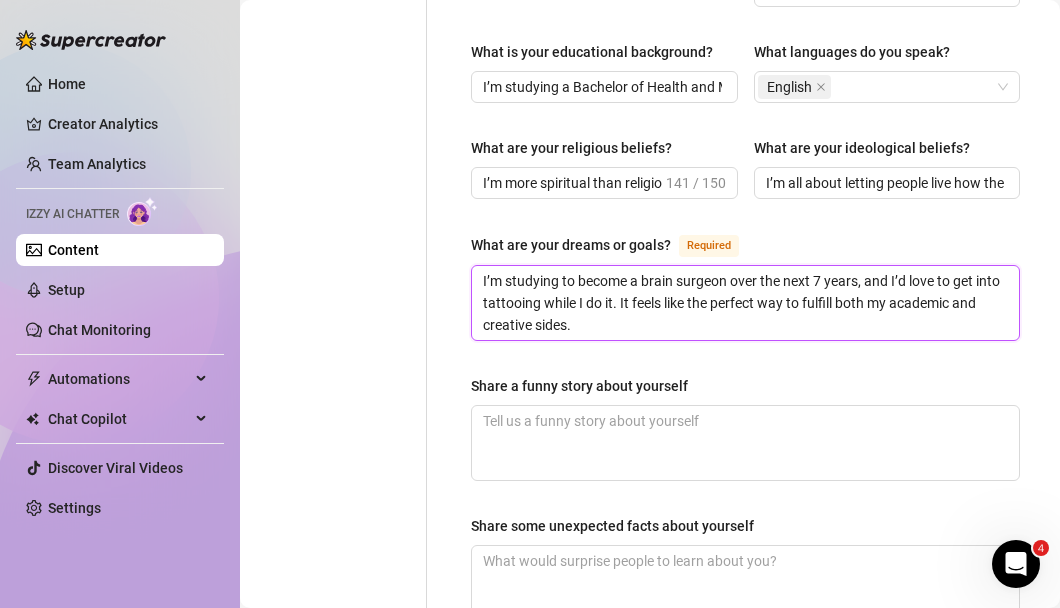 scroll, scrollTop: 1131, scrollLeft: 0, axis: vertical 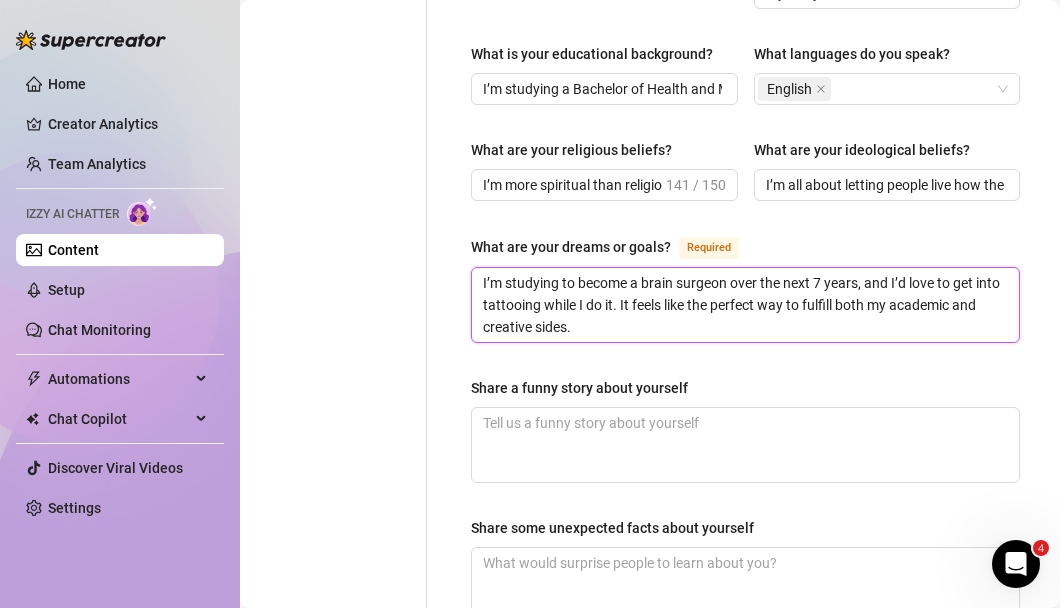 type on "I’m studying to become a brain surgeon over the next 7 years, and I’d love to get into tattooing while I do it. It feels like the perfect way to fulfill both my academic and creative sides." 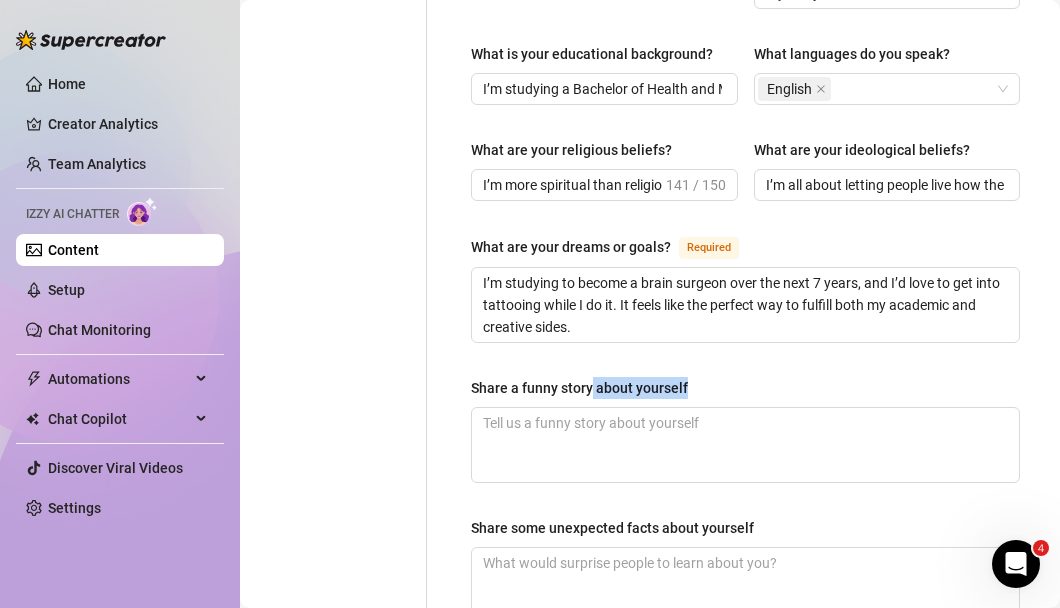 drag, startPoint x: 733, startPoint y: 396, endPoint x: 590, endPoint y: 389, distance: 143.17122 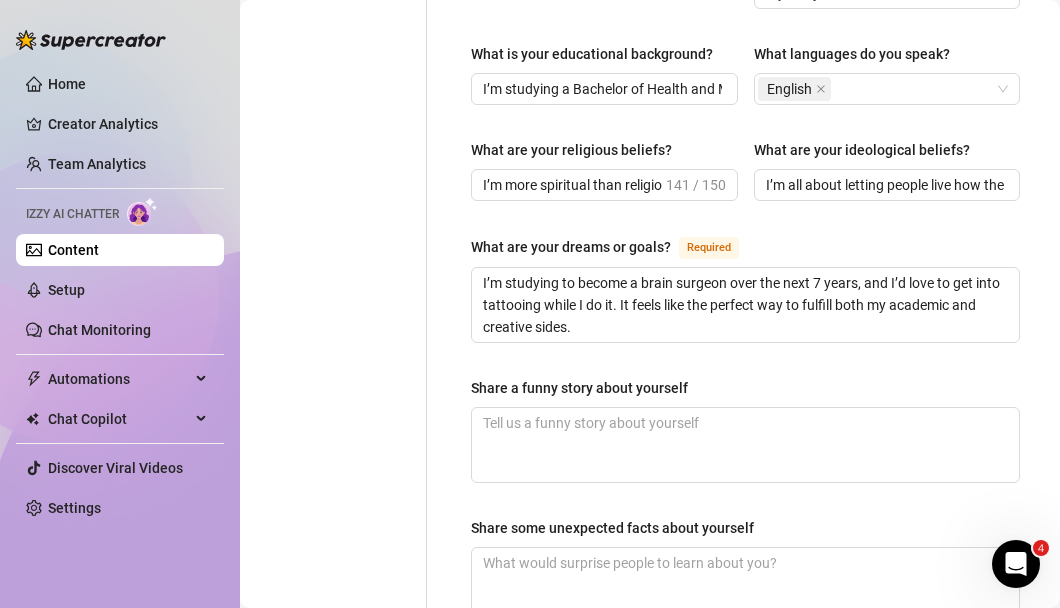 click on "Share a funny story about yourself" at bounding box center [586, 388] 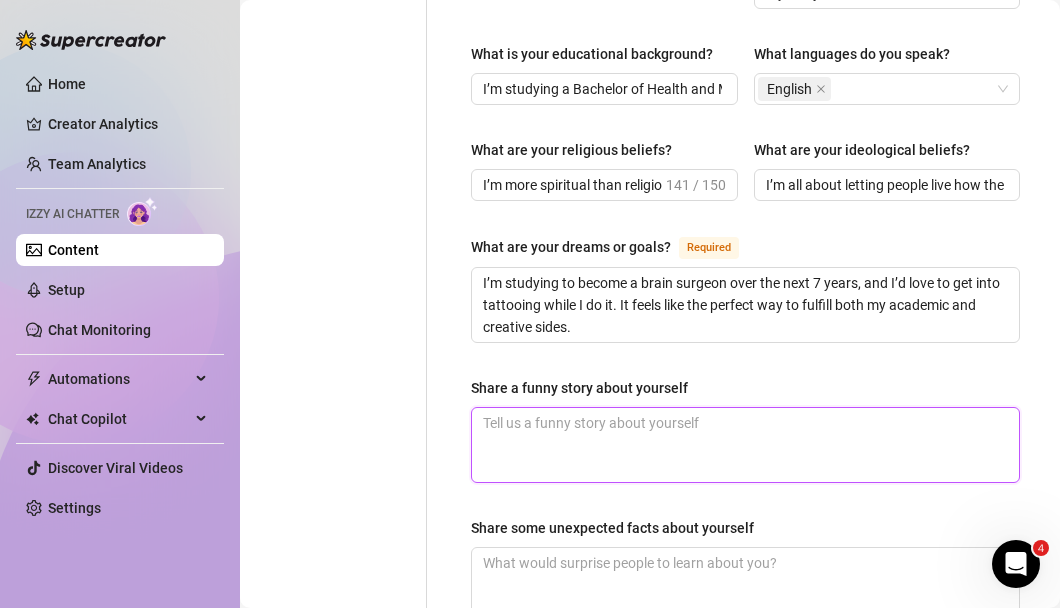 click on "Share a funny story about yourself" at bounding box center (745, 445) 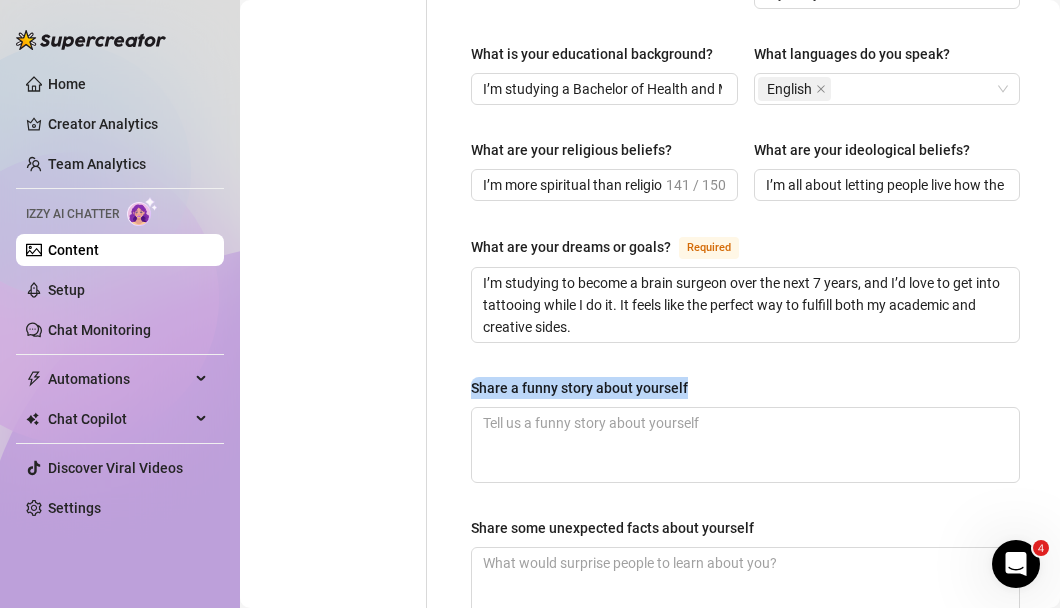 drag, startPoint x: 702, startPoint y: 384, endPoint x: 467, endPoint y: 383, distance: 235.00212 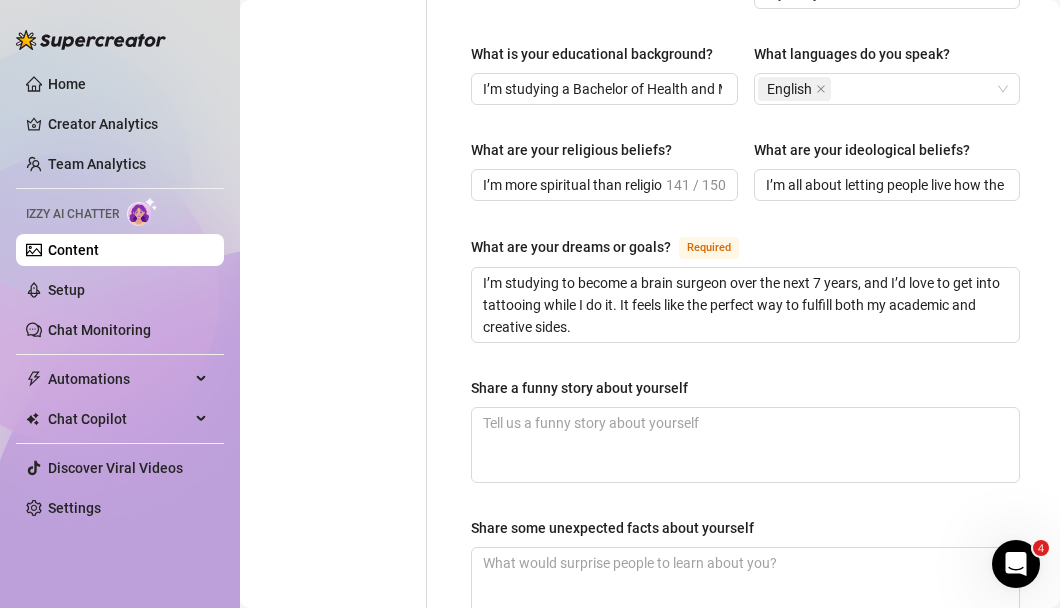 click on "Share a funny story about yourself" at bounding box center (745, 392) 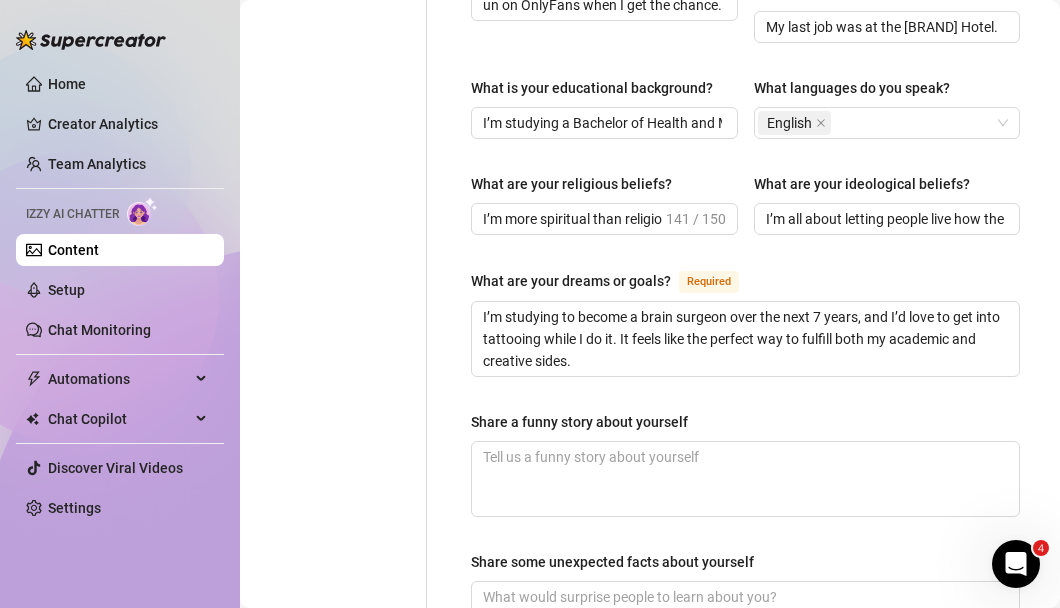 scroll, scrollTop: 1117, scrollLeft: 0, axis: vertical 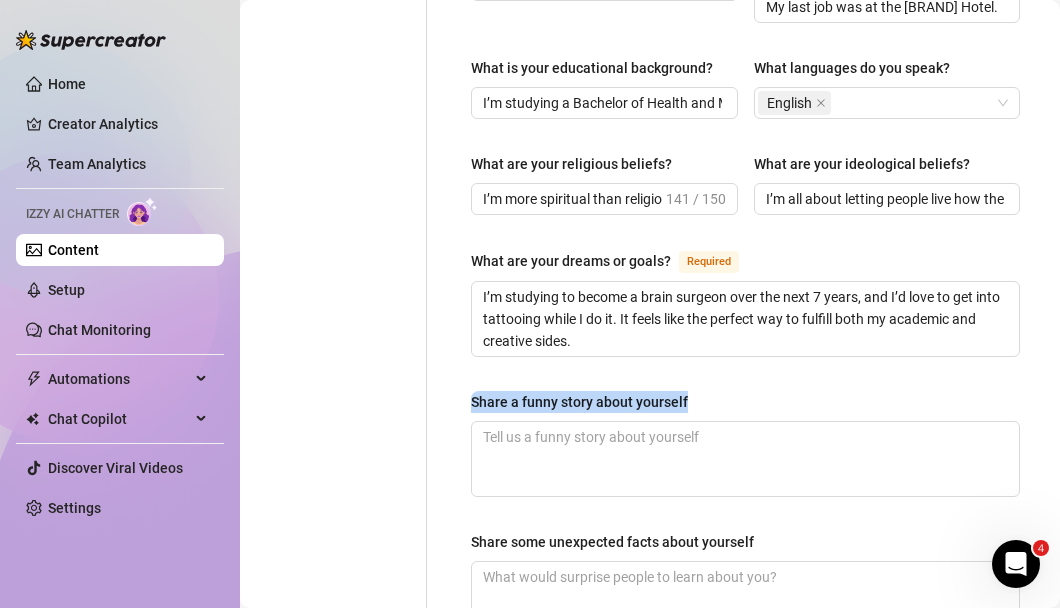 drag, startPoint x: 707, startPoint y: 389, endPoint x: 466, endPoint y: 388, distance: 241.00208 